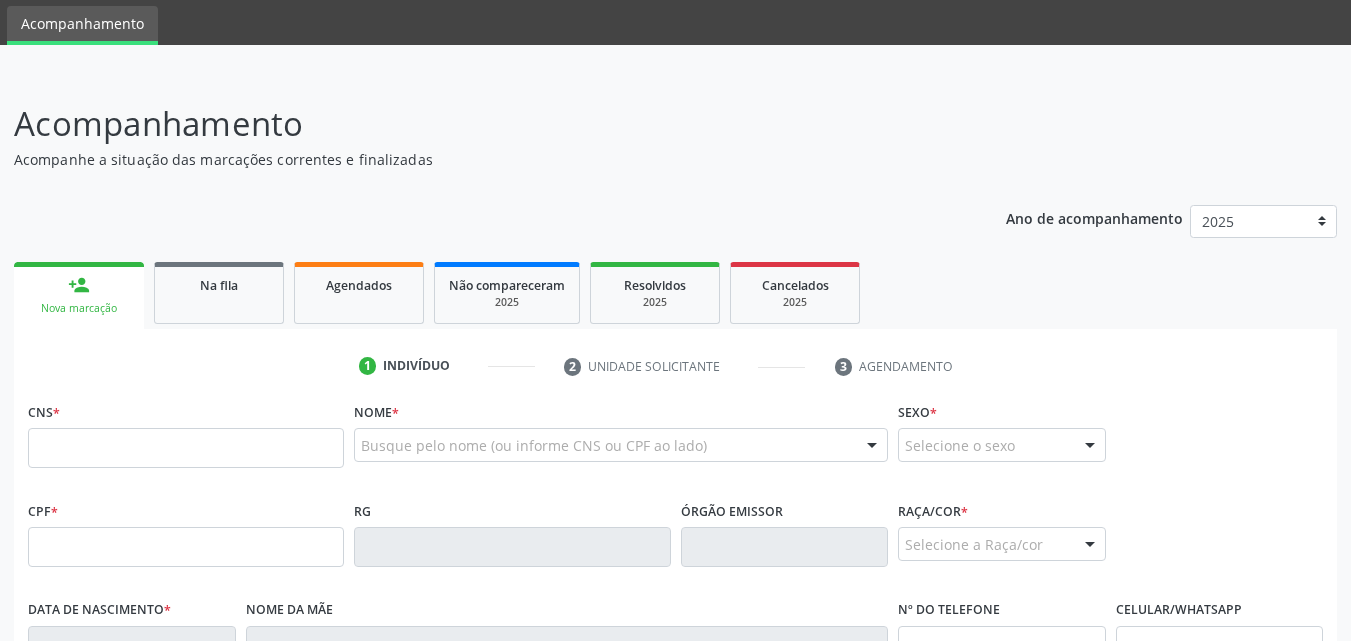 scroll, scrollTop: 100, scrollLeft: 0, axis: vertical 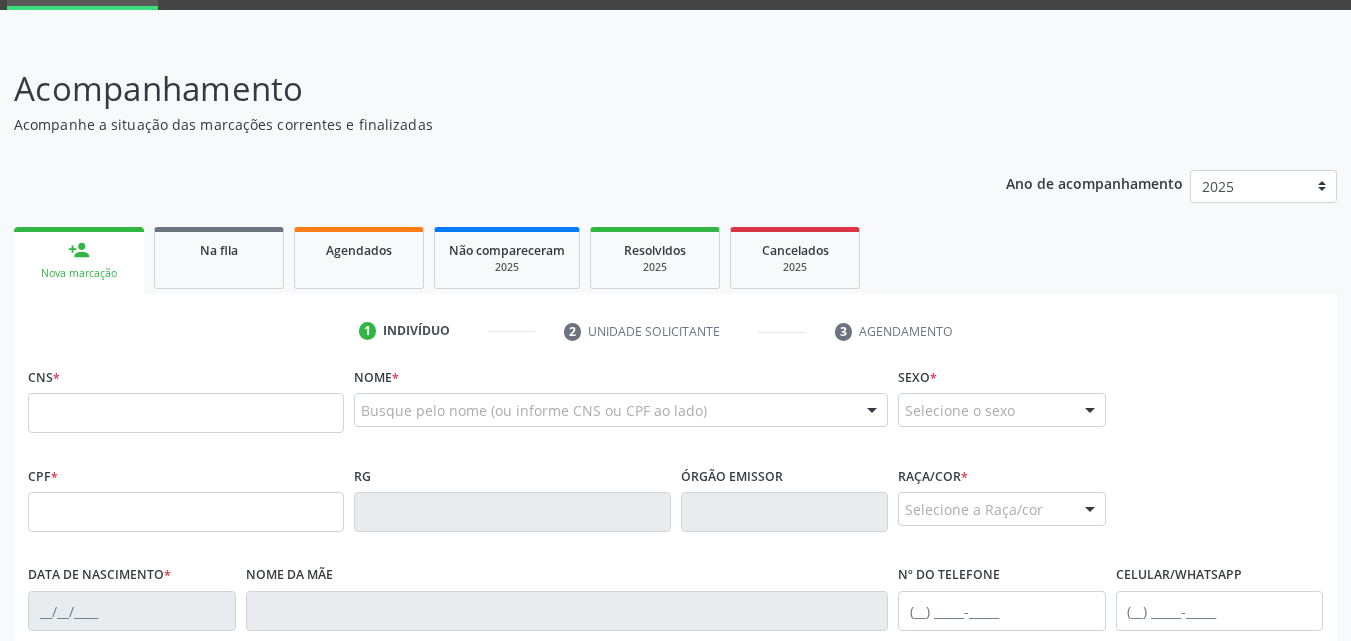 click at bounding box center (186, 413) 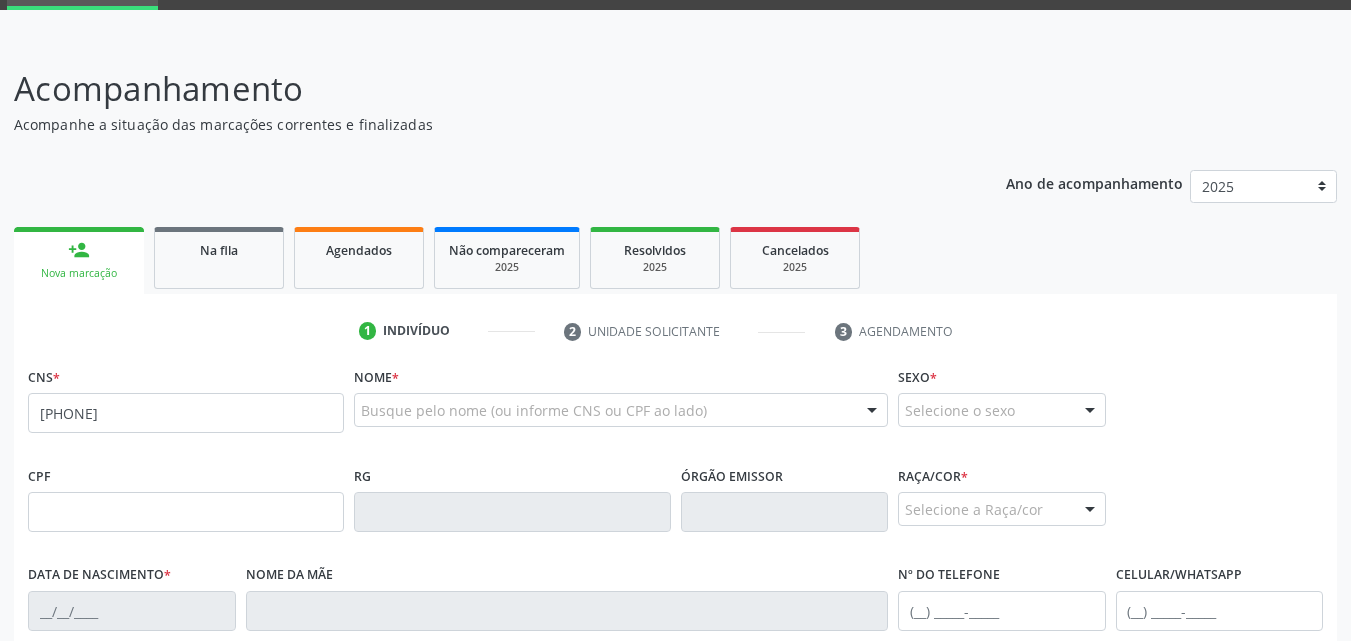 type on "[PHONE]" 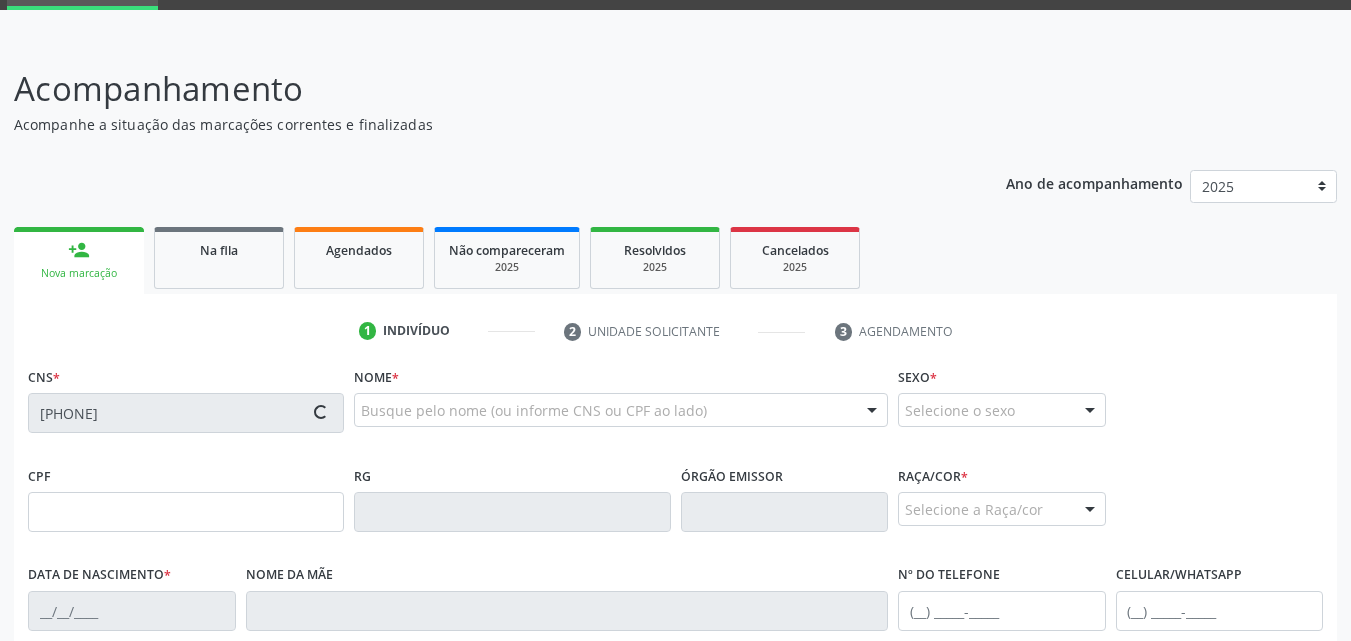 type on "[CPF]" 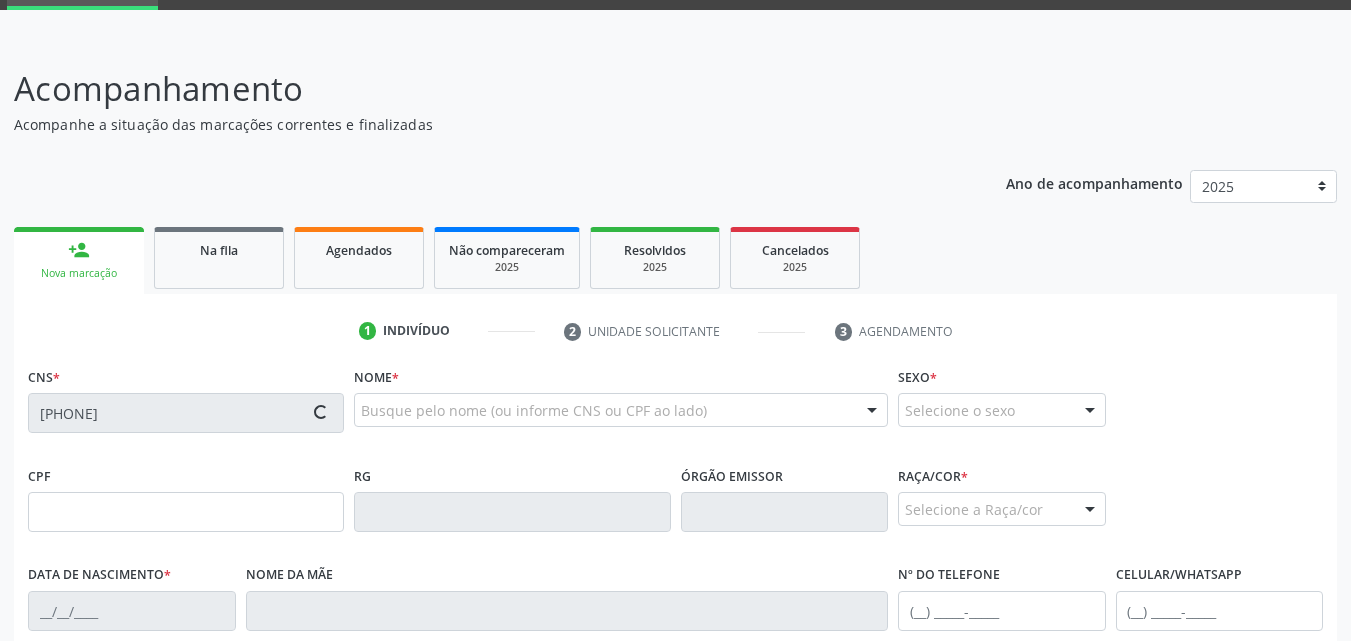 type on "[DATE]" 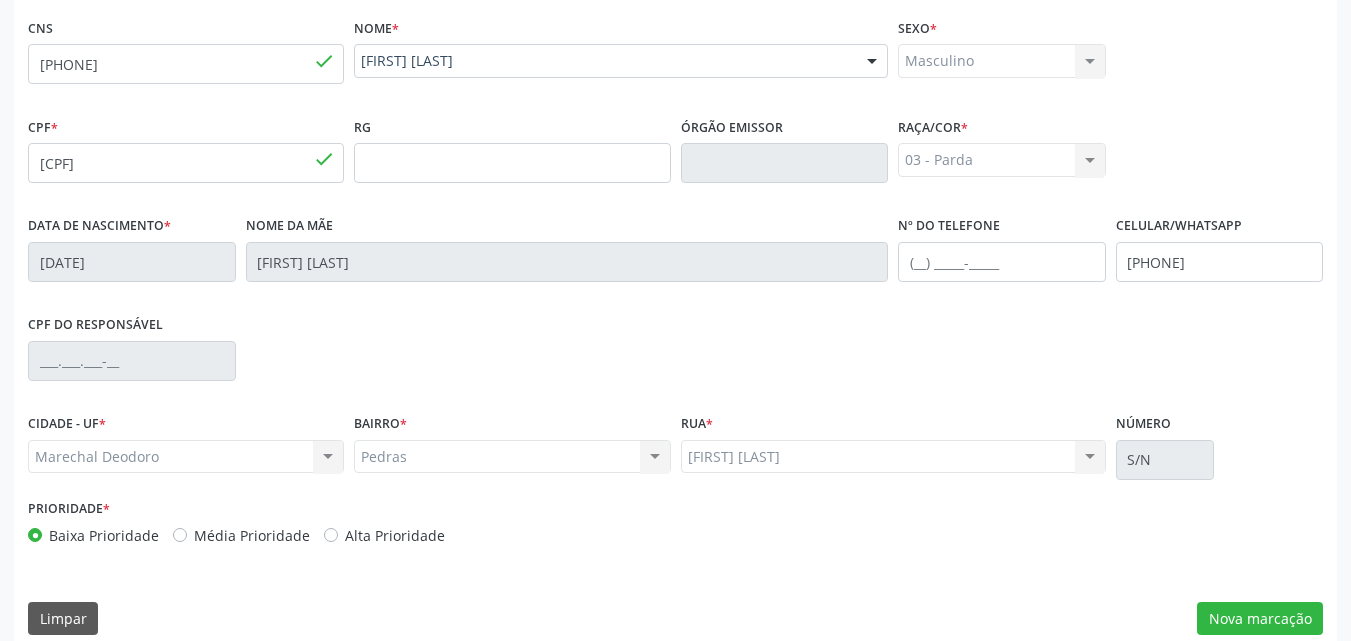 scroll, scrollTop: 471, scrollLeft: 0, axis: vertical 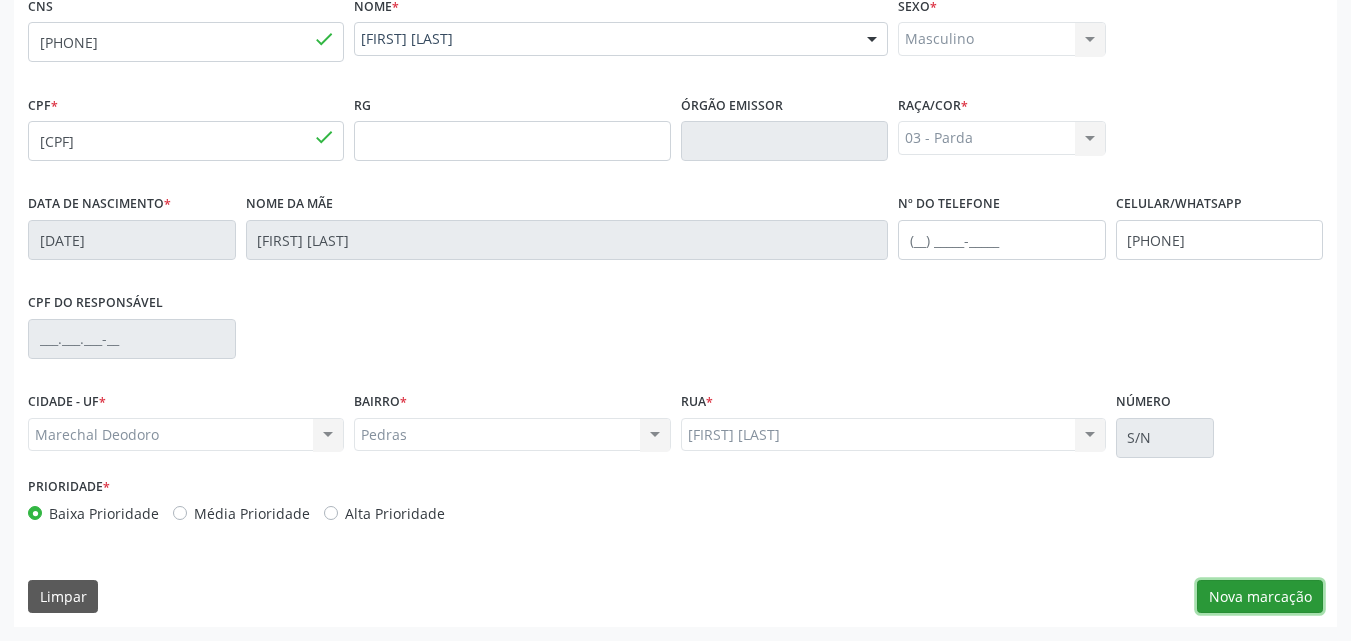 click on "Nova marcação" at bounding box center (1260, 597) 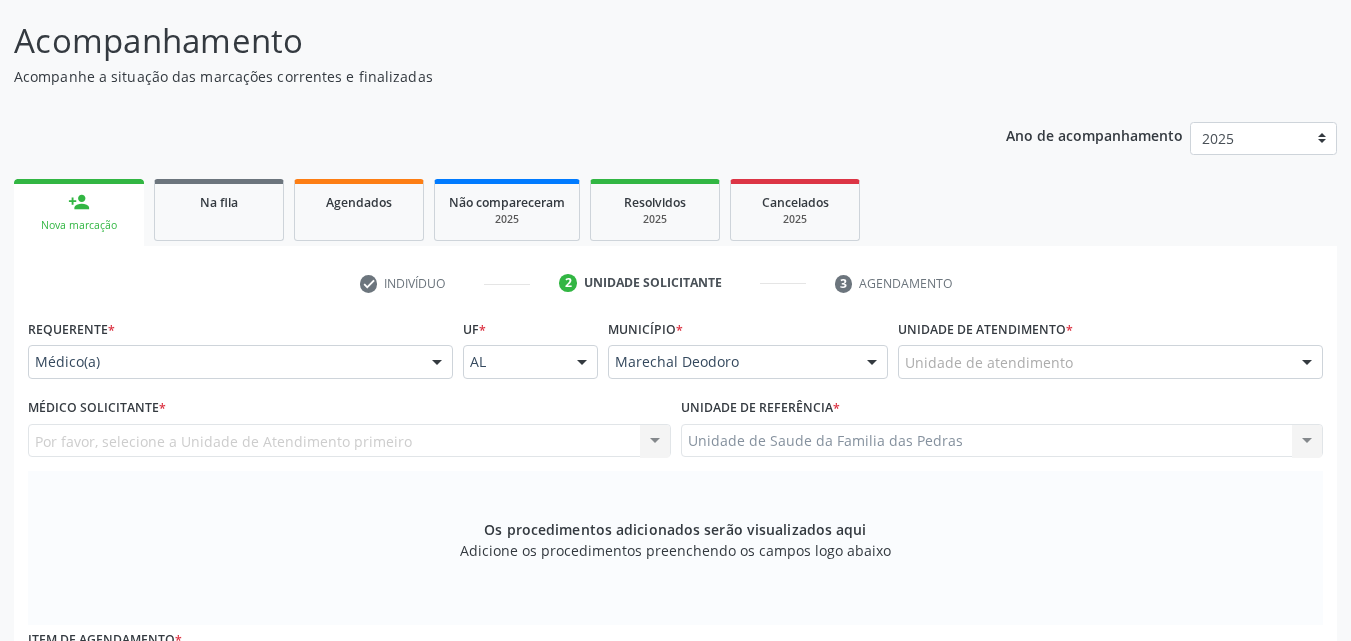 scroll, scrollTop: 71, scrollLeft: 0, axis: vertical 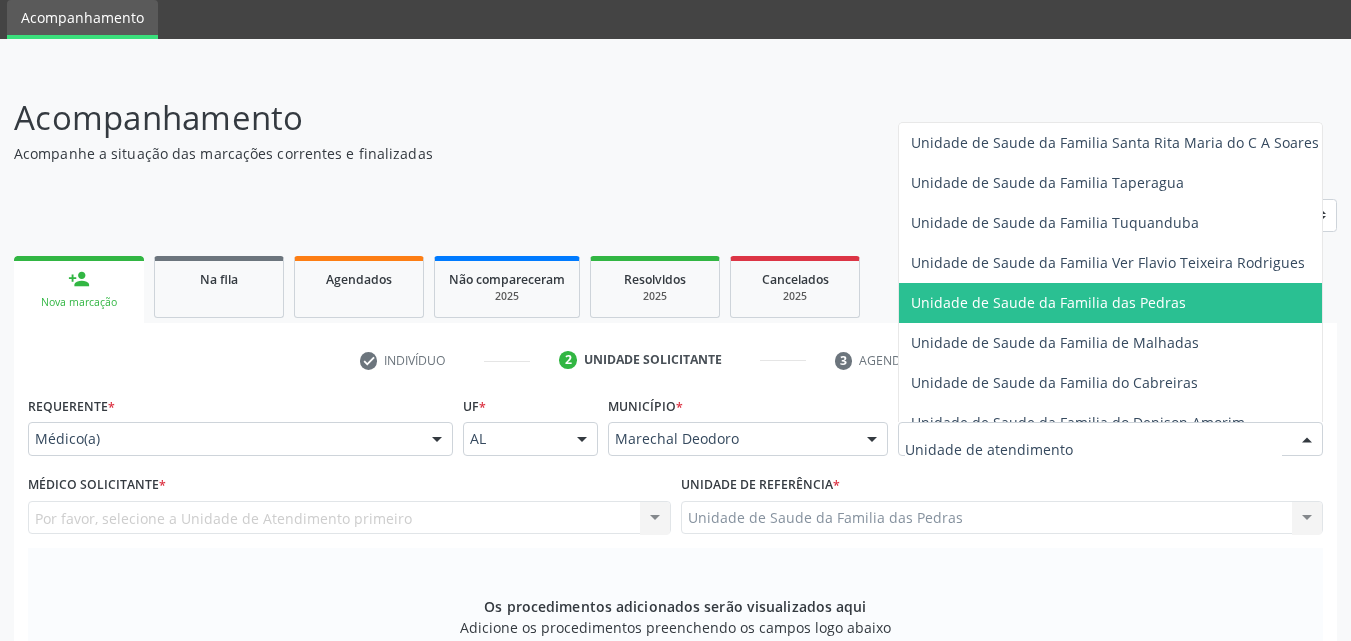 click on "Unidade de Saude da Familia das Pedras" at bounding box center (1048, 302) 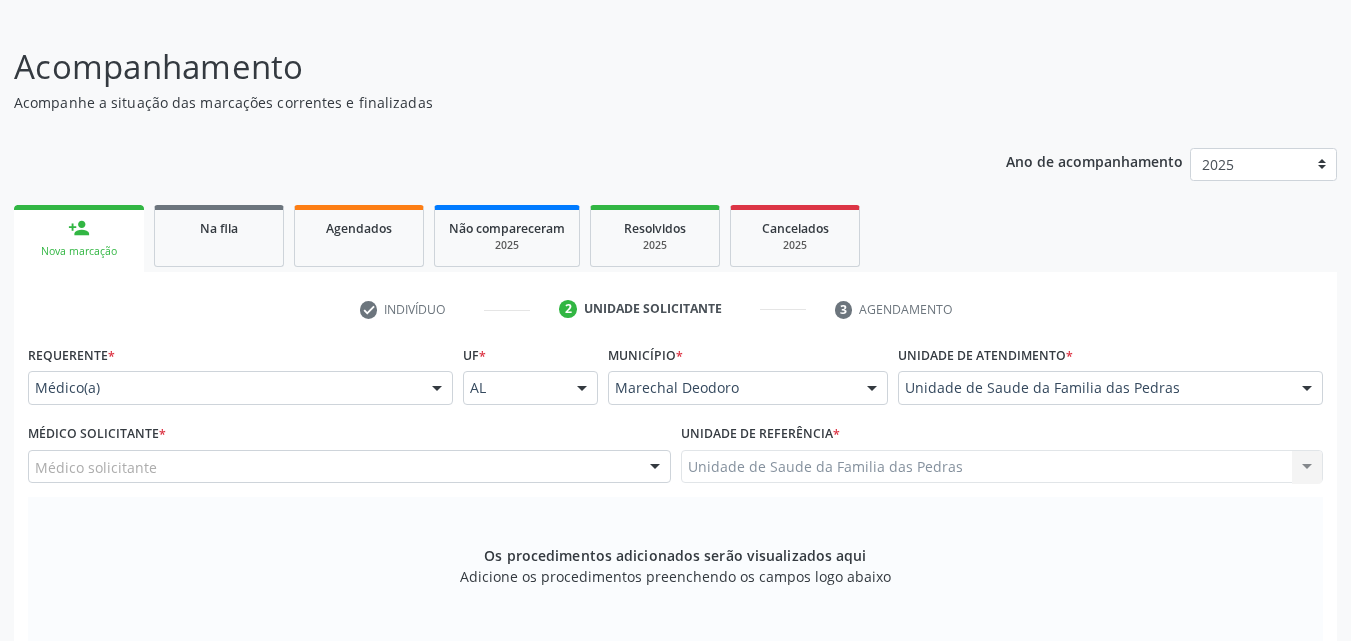 scroll, scrollTop: 171, scrollLeft: 0, axis: vertical 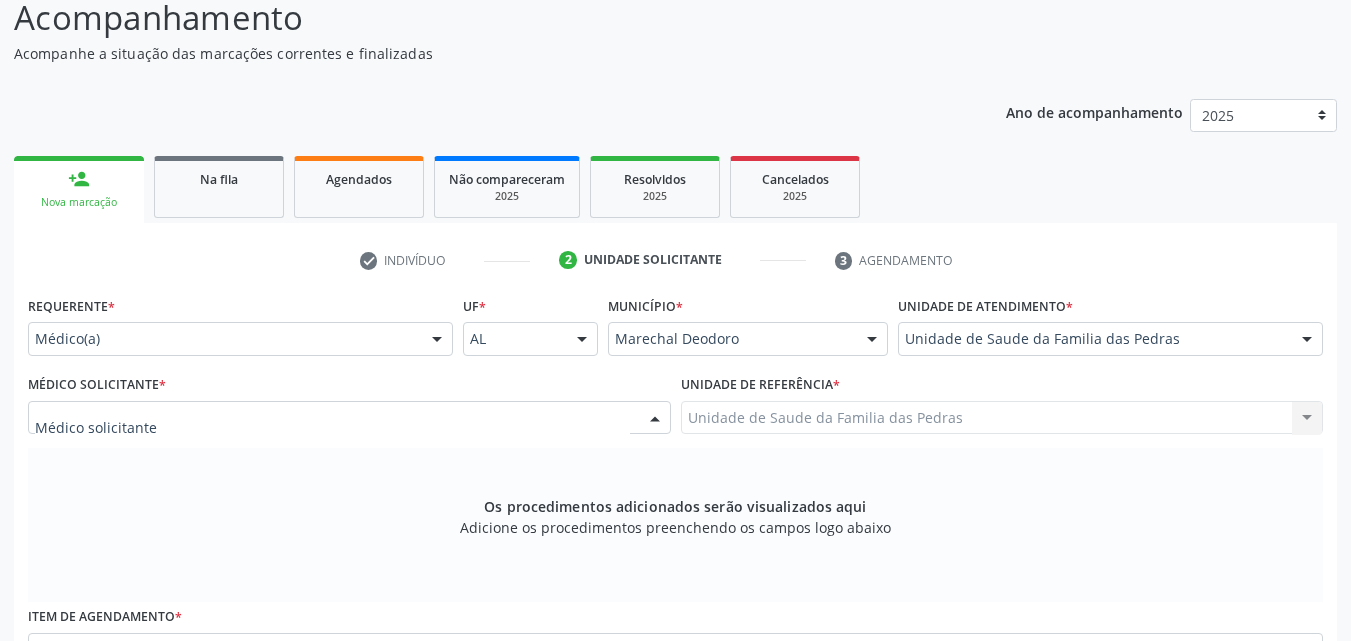 click at bounding box center [349, 418] 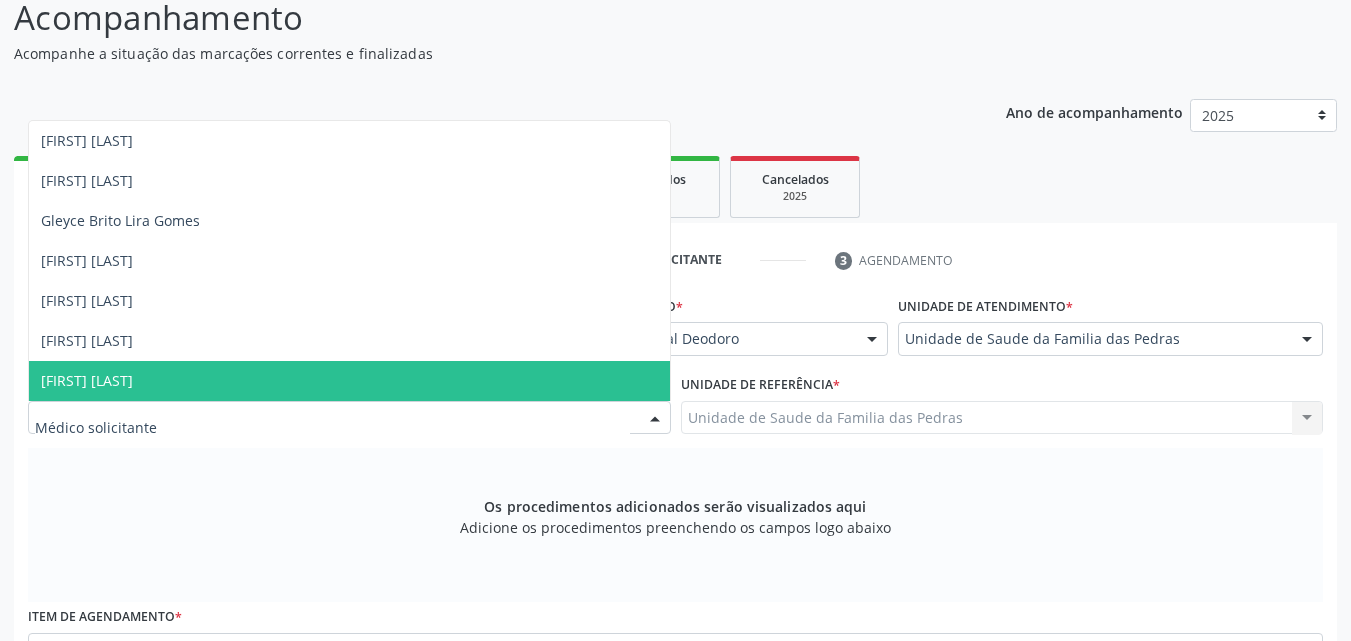 click on "[FIRST] [LAST]" at bounding box center (349, 381) 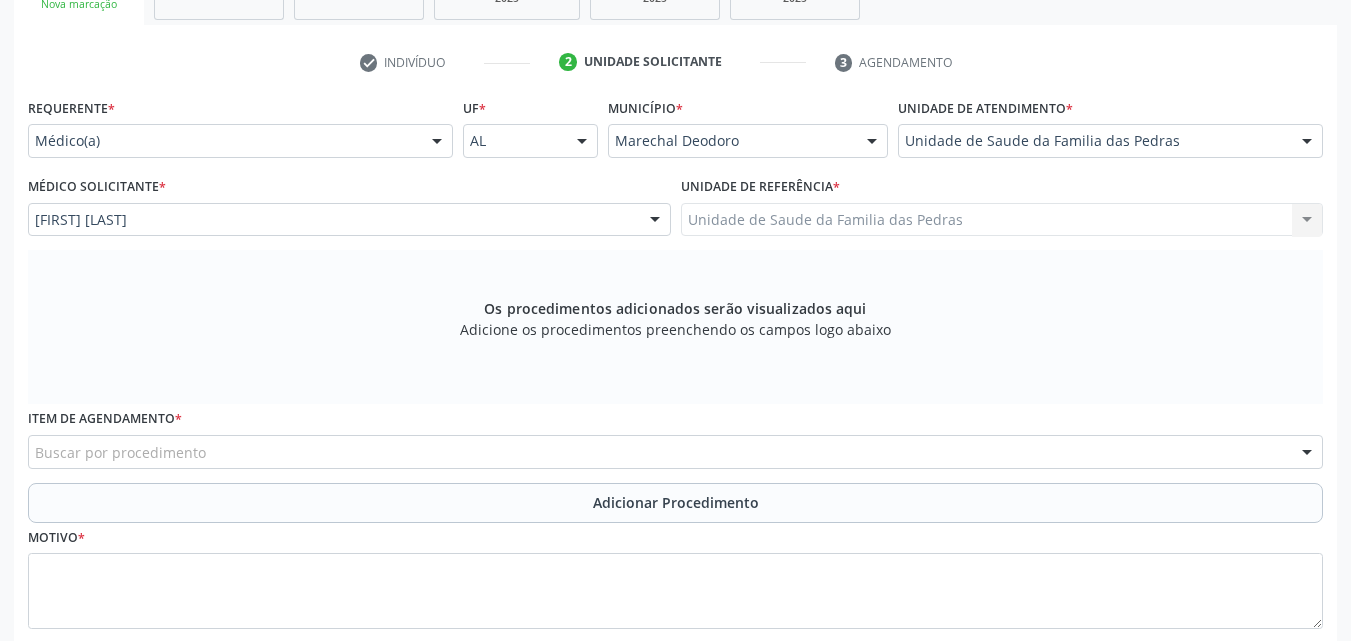 scroll, scrollTop: 371, scrollLeft: 0, axis: vertical 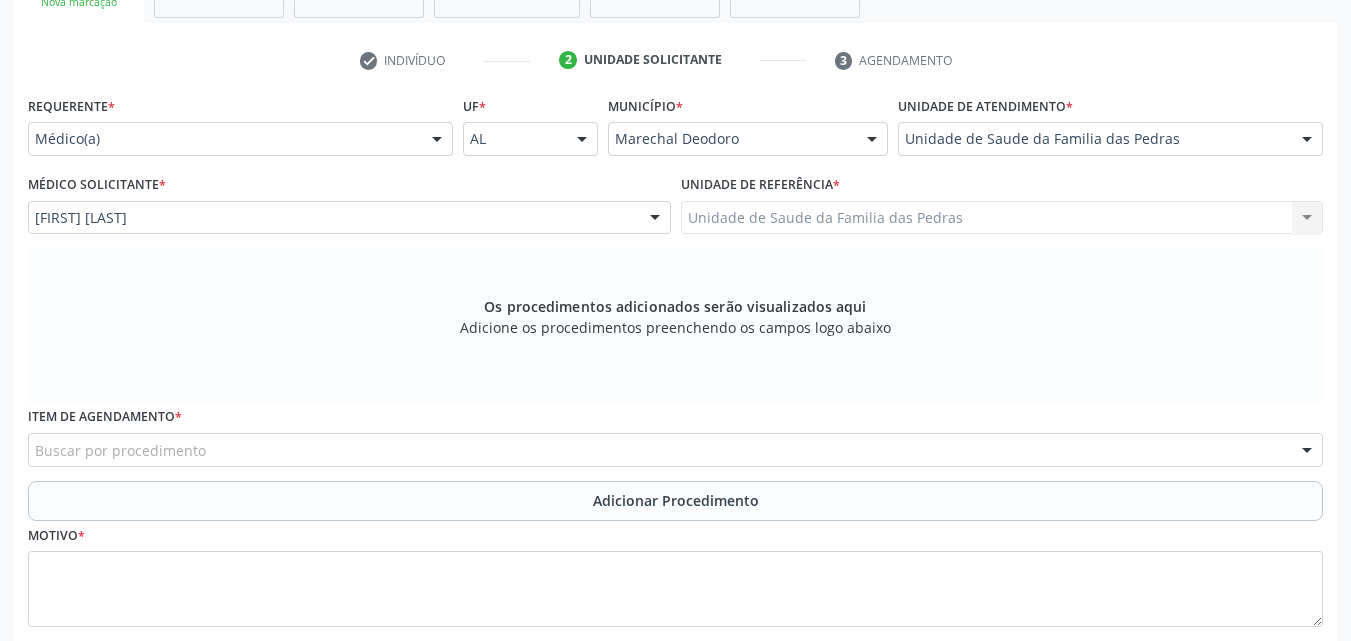 click on "Buscar por procedimento" at bounding box center [675, 450] 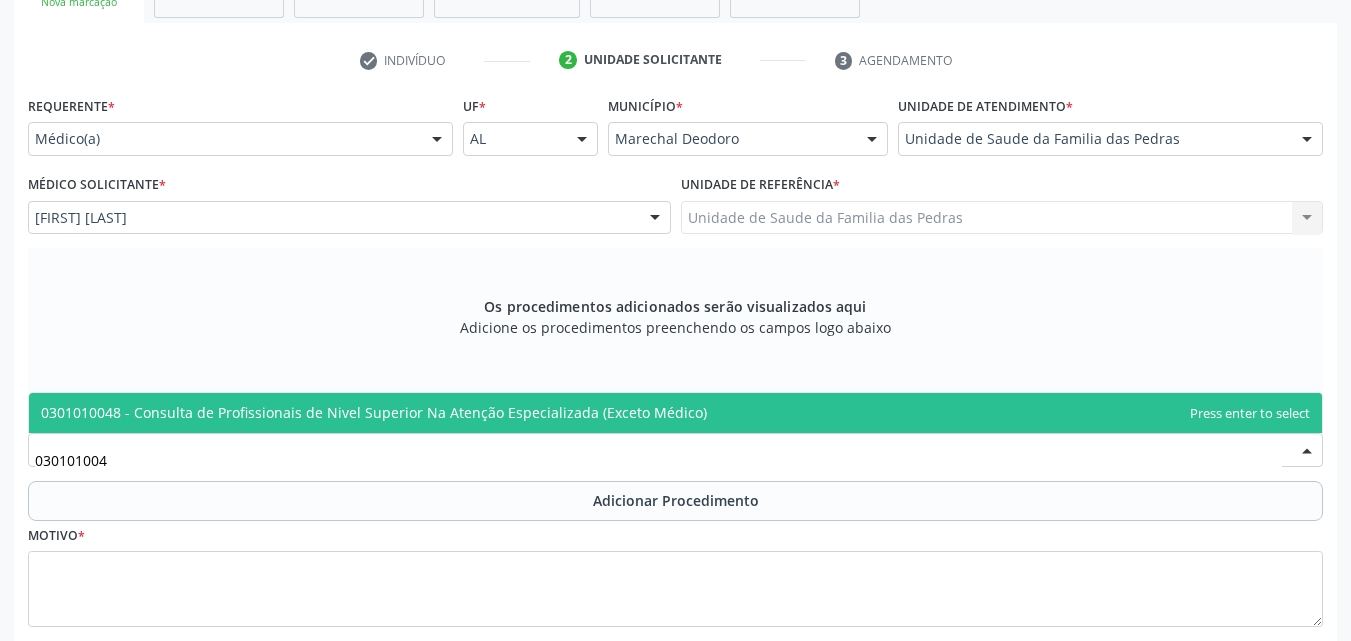 type on "0301010048" 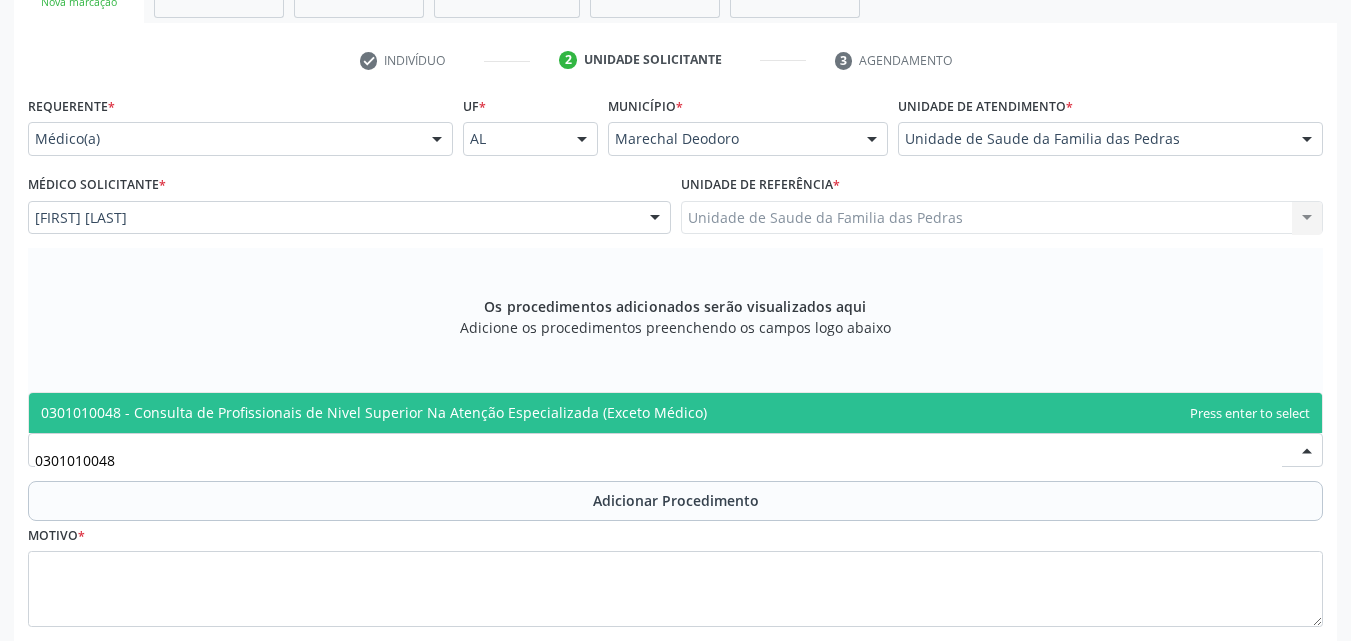 click on "0301010048 - Consulta de Profissionais de Nivel Superior Na Atenção Especializada (Exceto Médico)" at bounding box center [374, 412] 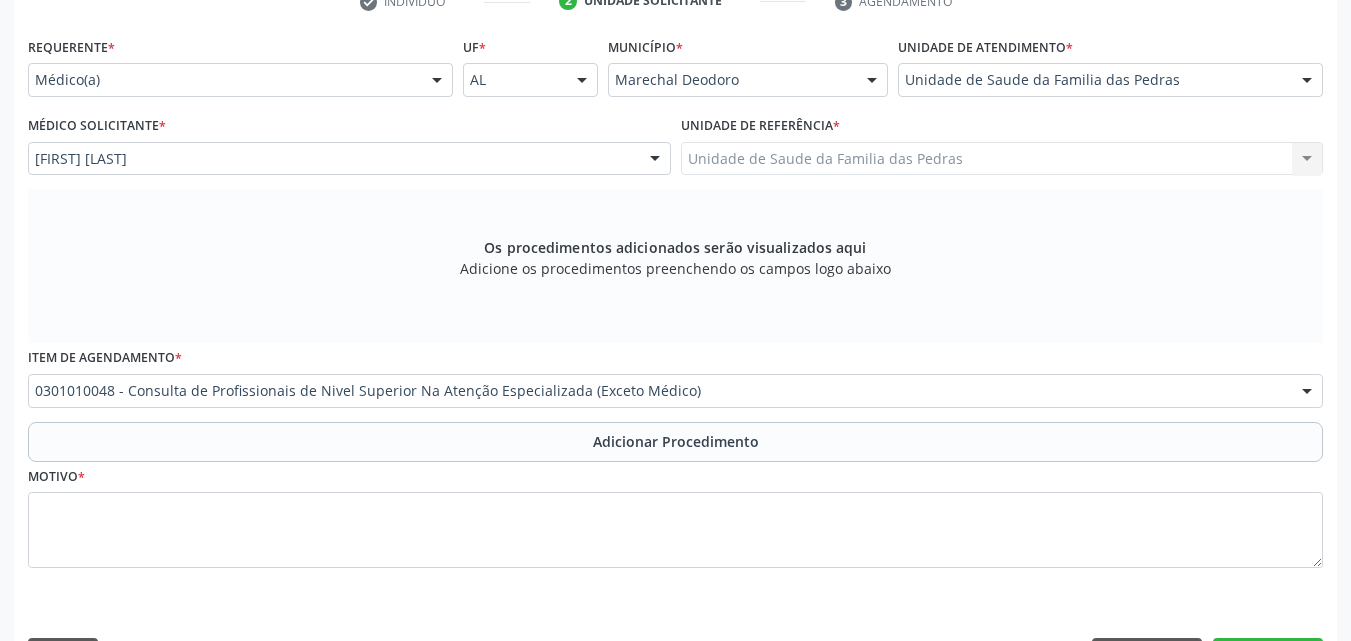 scroll, scrollTop: 488, scrollLeft: 0, axis: vertical 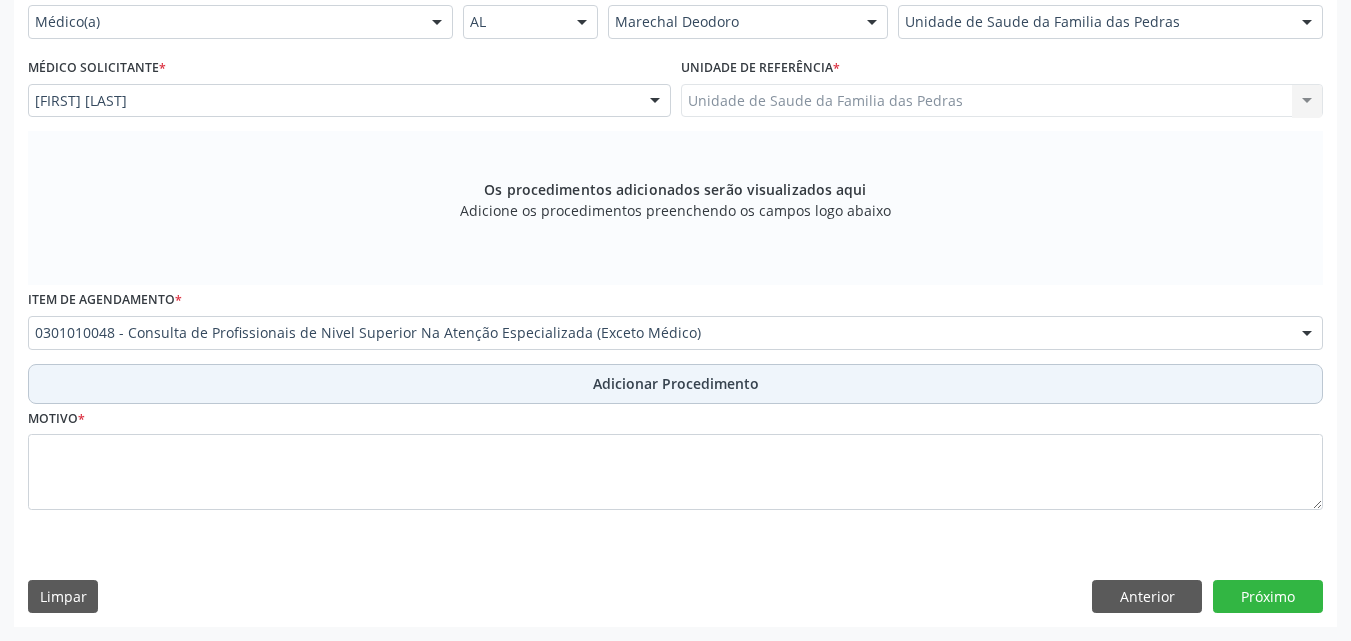 click on "Adicionar Procedimento" at bounding box center [675, 384] 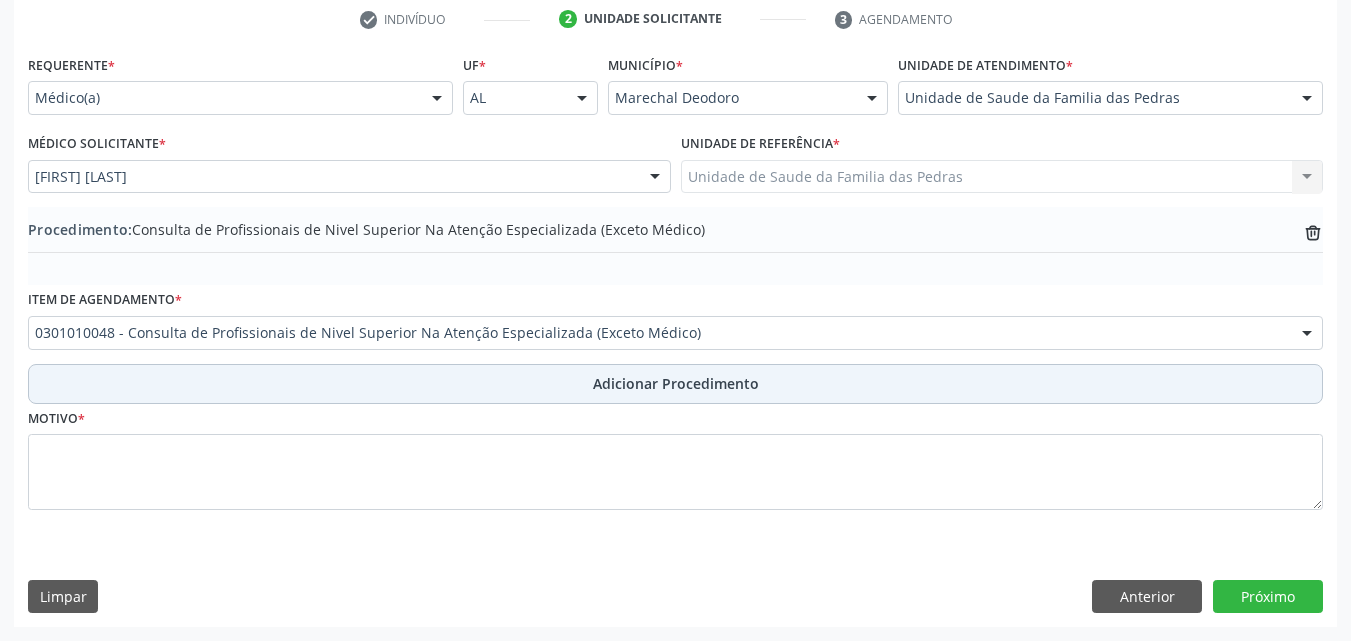 scroll, scrollTop: 412, scrollLeft: 0, axis: vertical 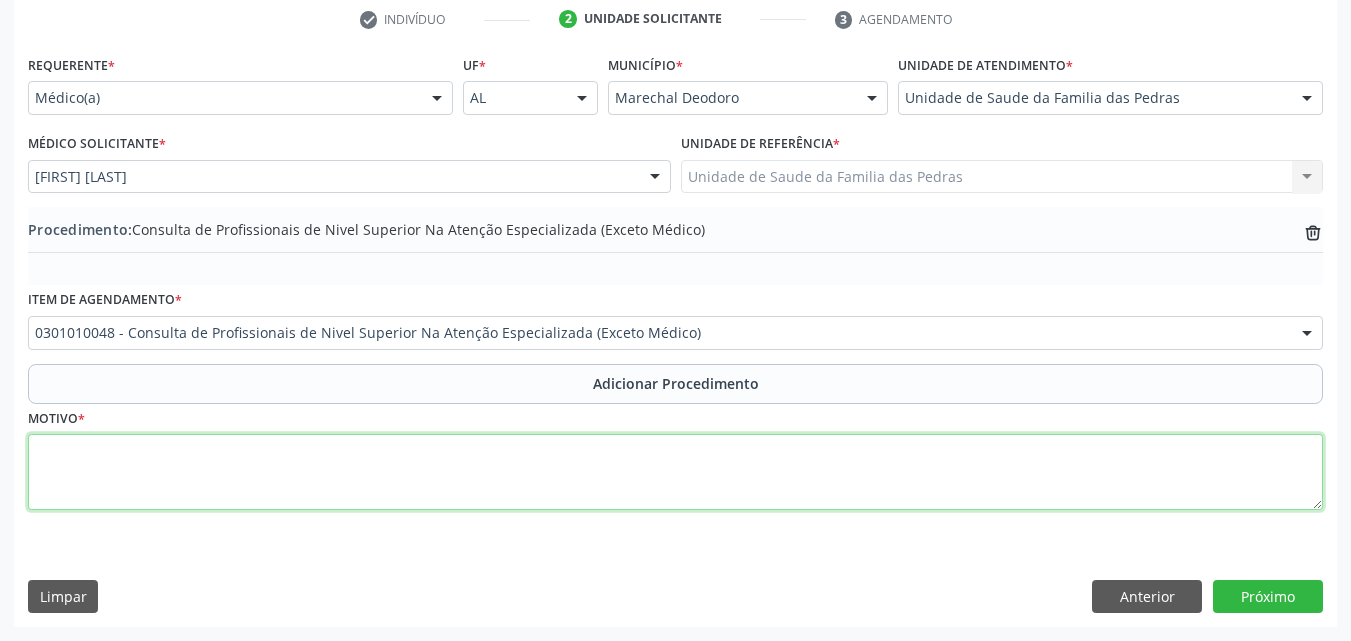 click at bounding box center (675, 472) 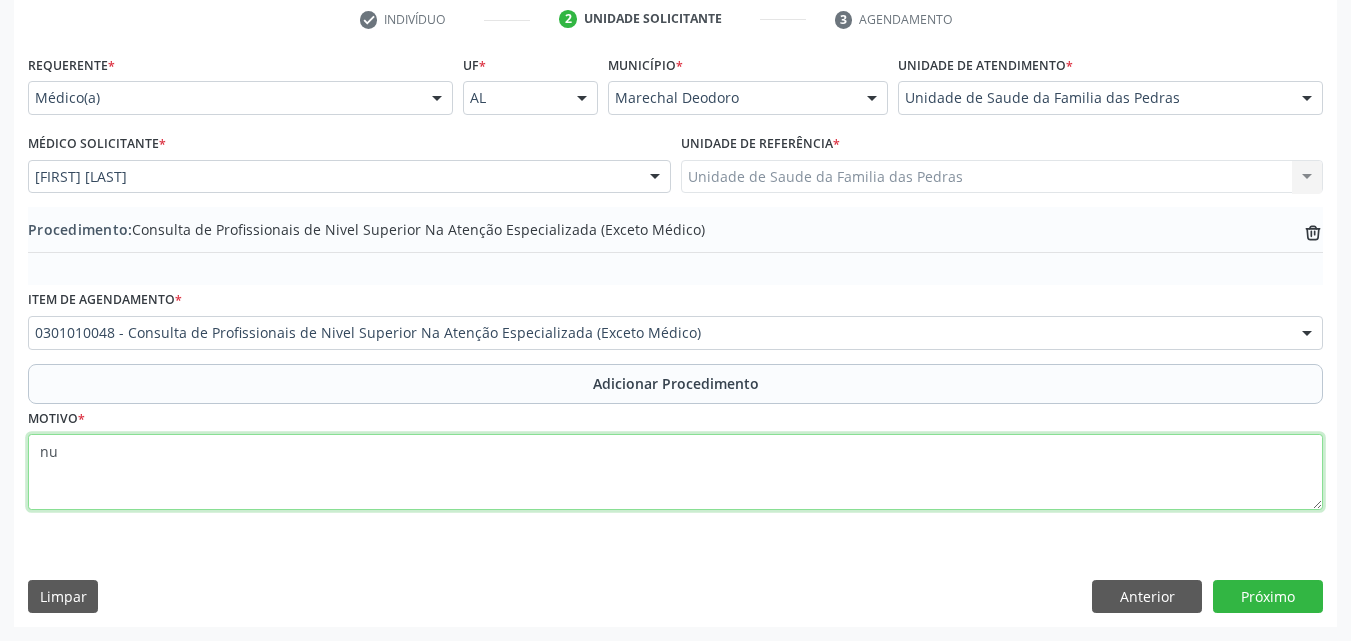 type on "n" 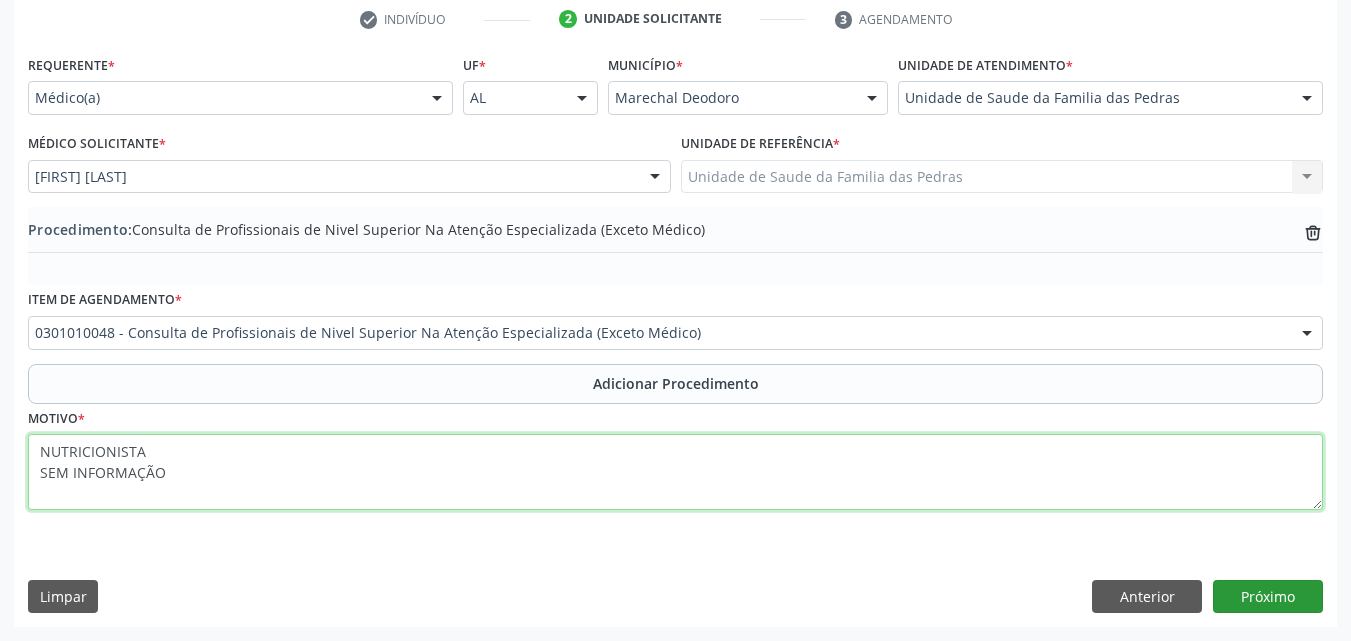 type on "NUTRICIONISTA
SEM INFORMAÇÃO" 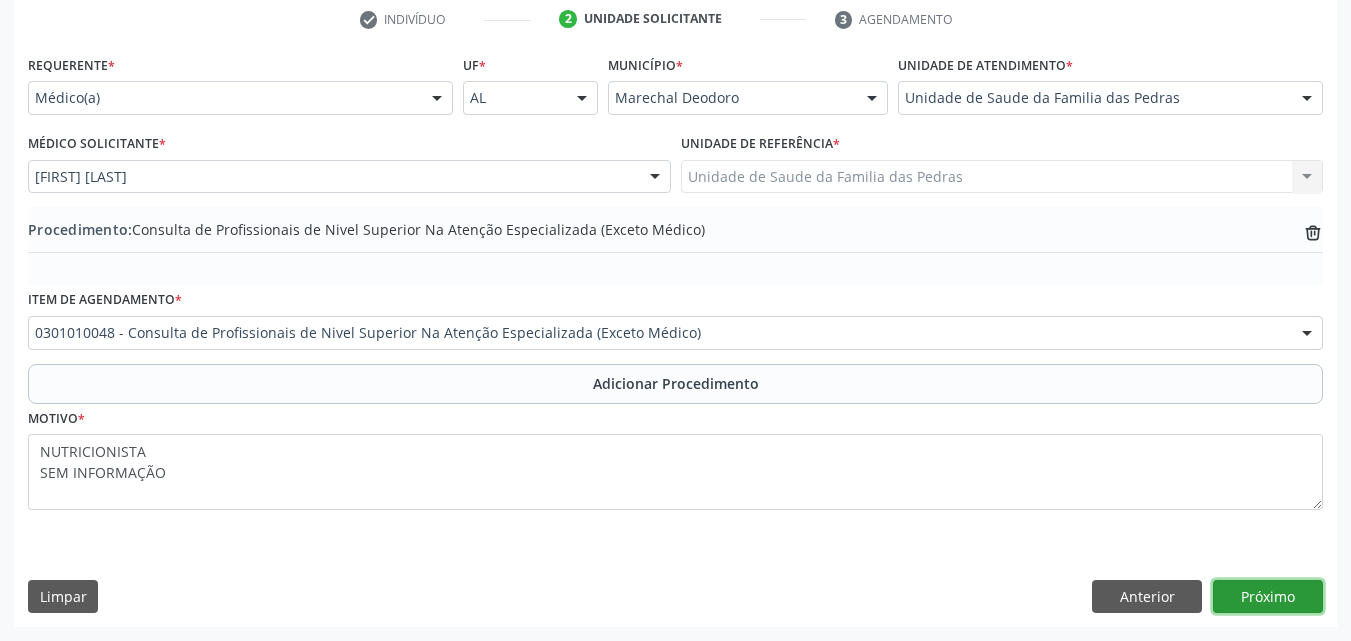 click on "Próximo" at bounding box center [1268, 597] 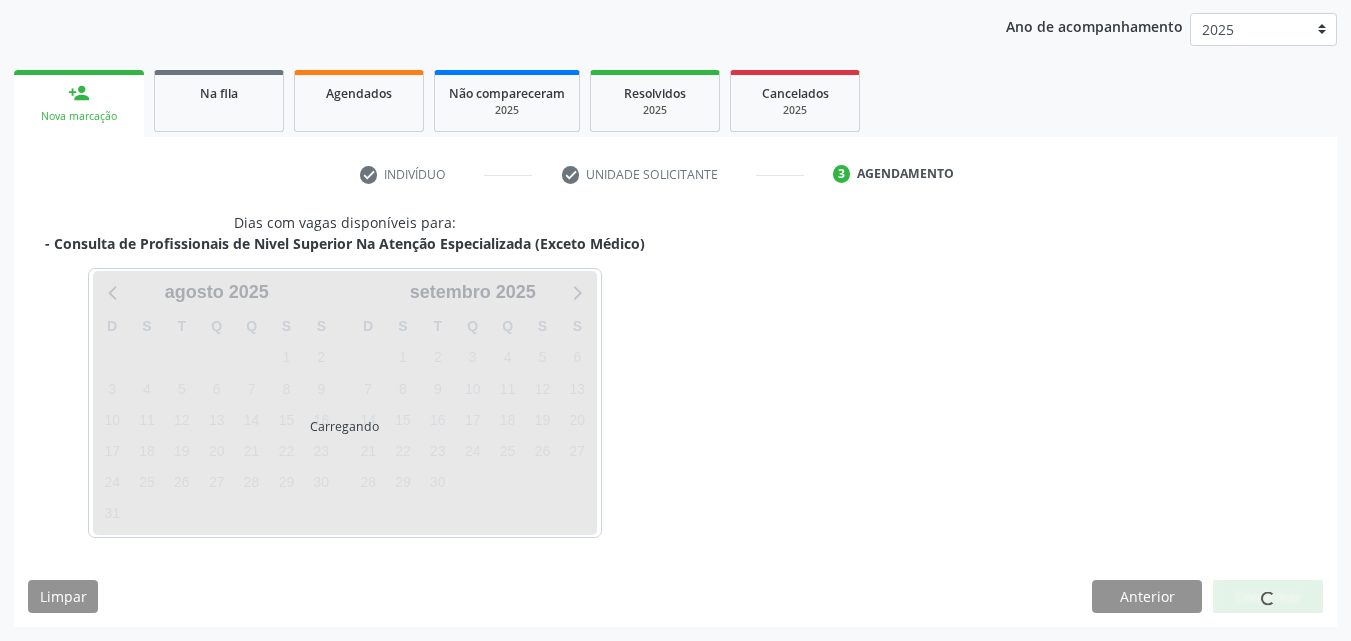 scroll, scrollTop: 316, scrollLeft: 0, axis: vertical 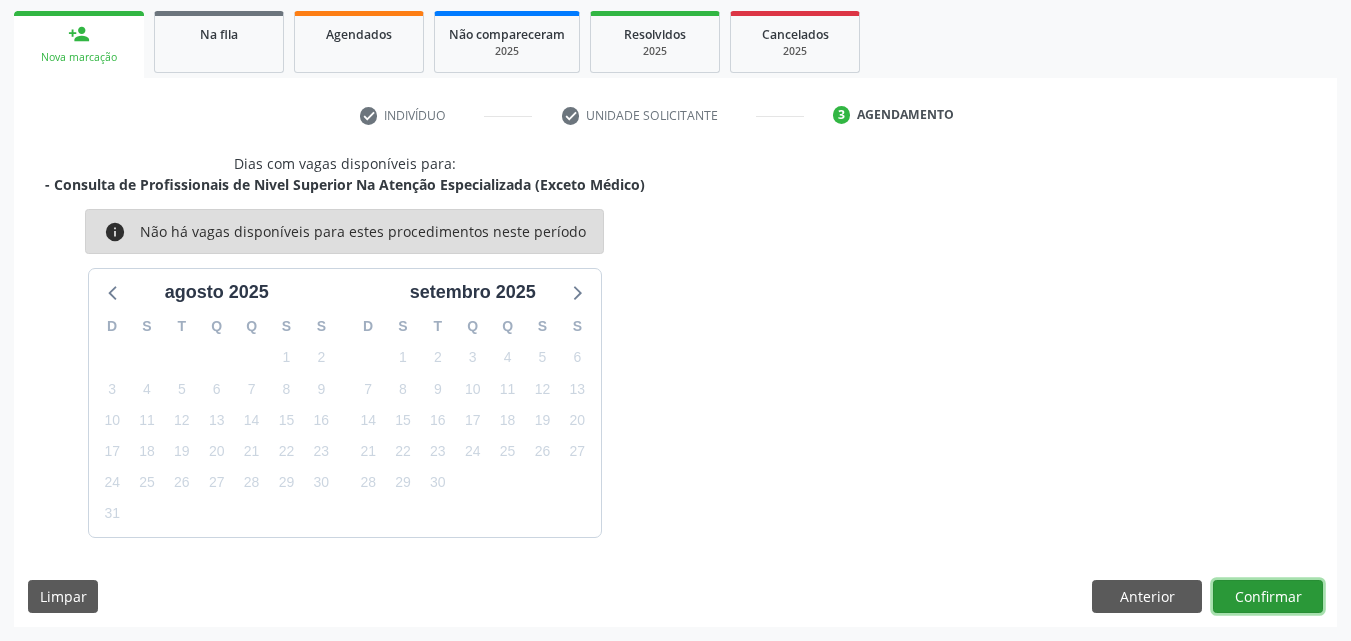 click on "Confirmar" at bounding box center (1268, 597) 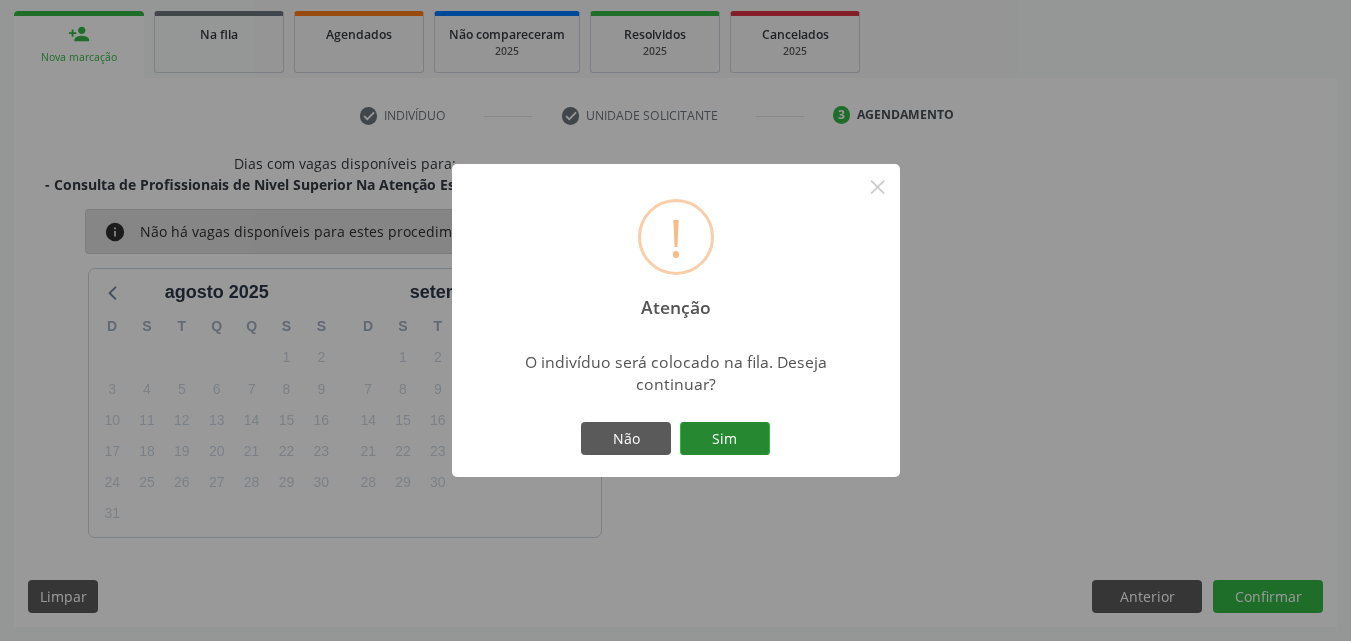 click on "Sim" at bounding box center (725, 439) 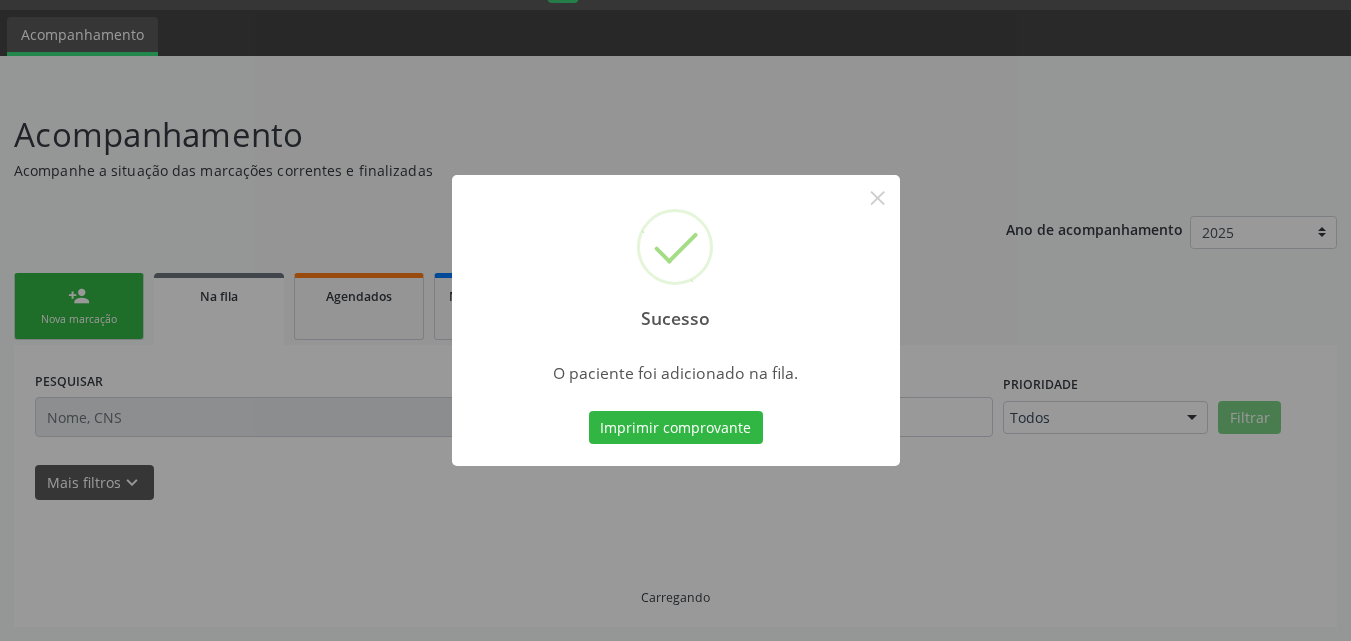scroll, scrollTop: 54, scrollLeft: 0, axis: vertical 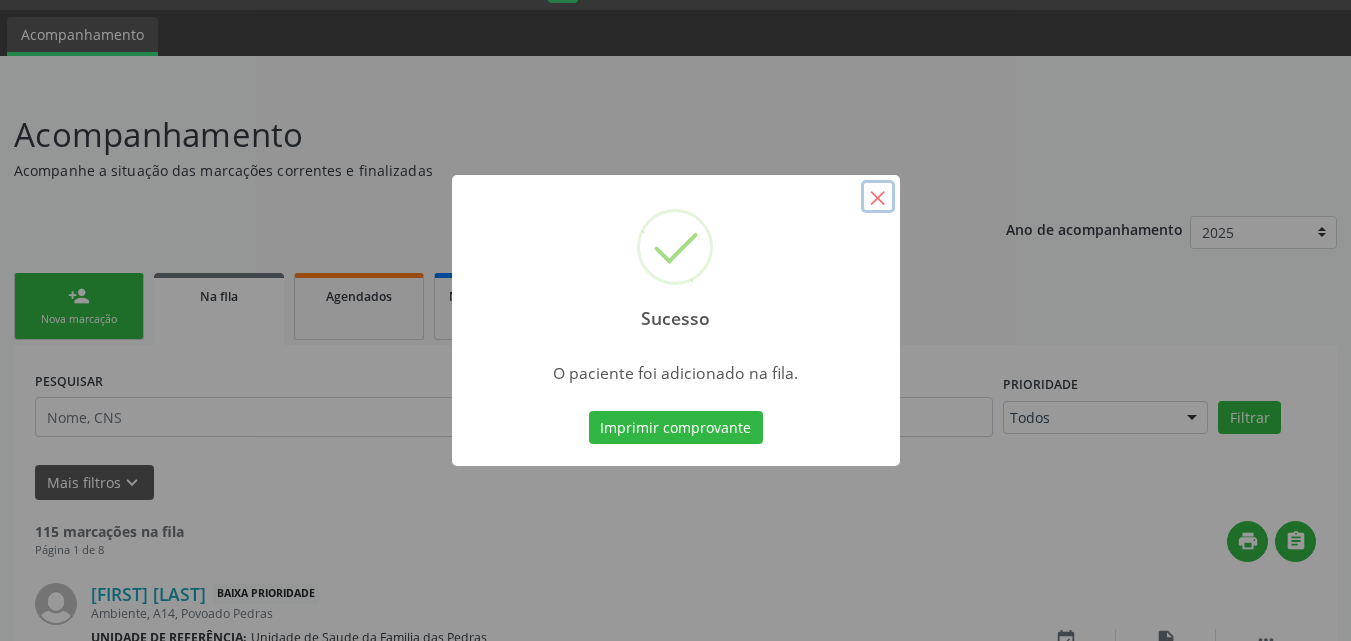click on "×" at bounding box center [878, 197] 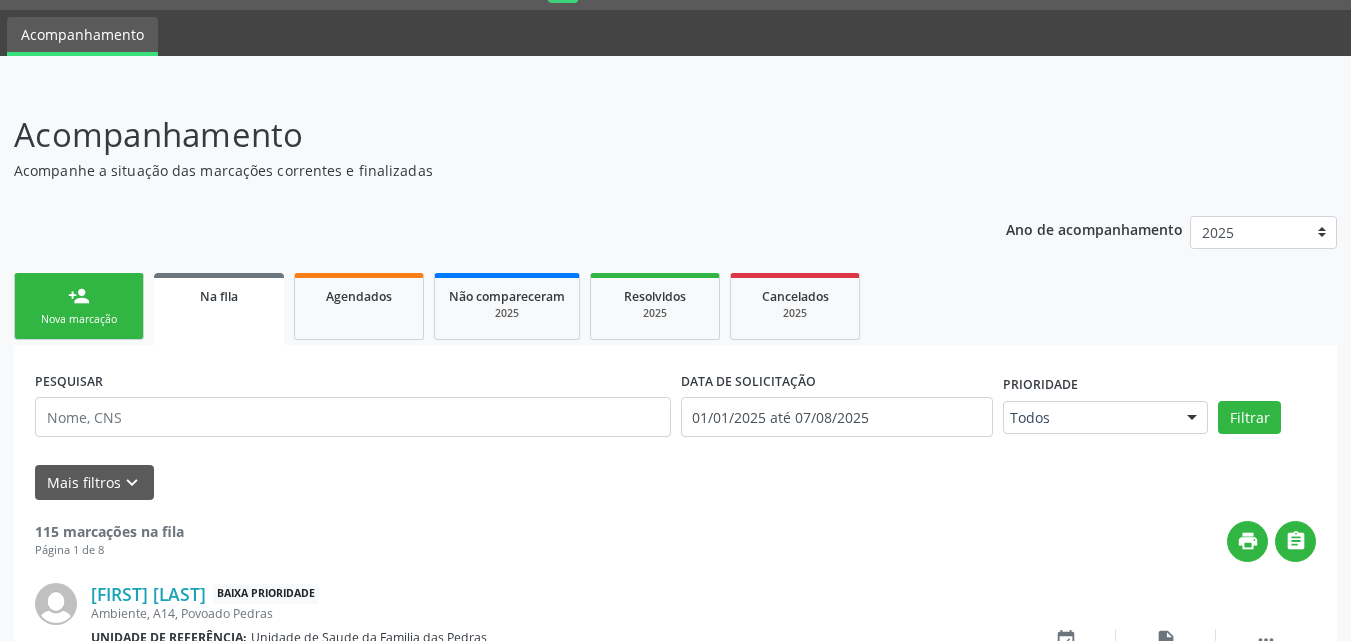click on "person_add
Nova marcação" at bounding box center (79, 306) 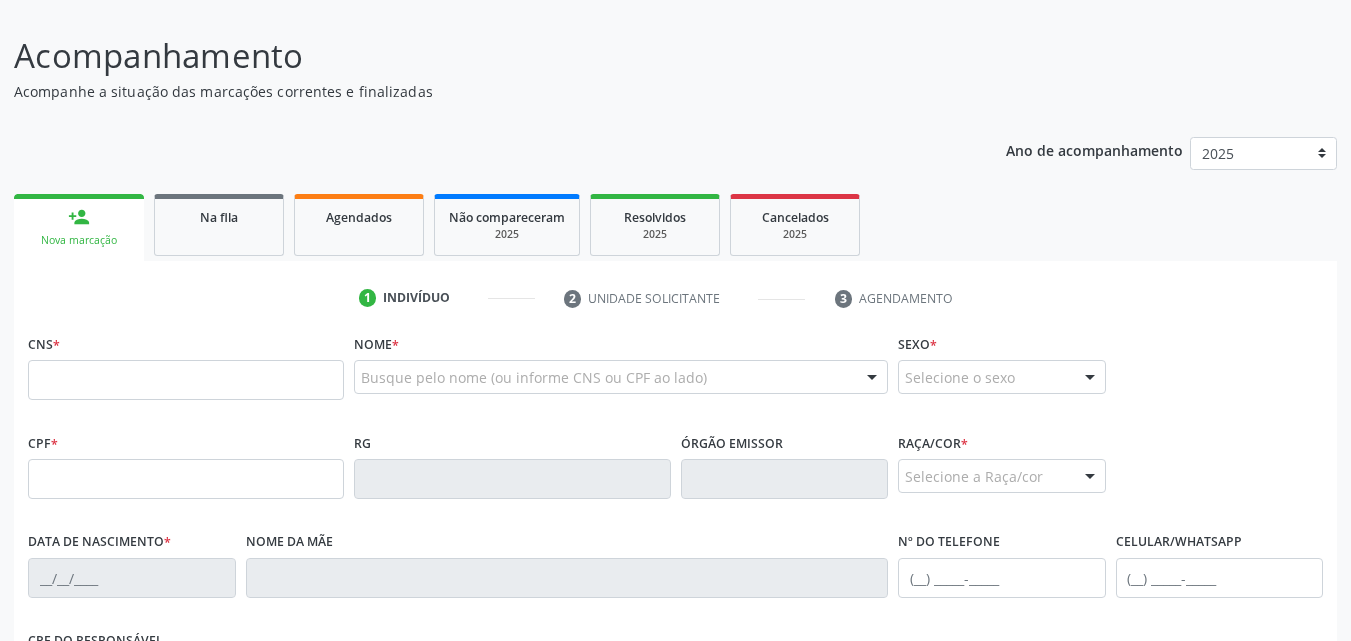 scroll, scrollTop: 254, scrollLeft: 0, axis: vertical 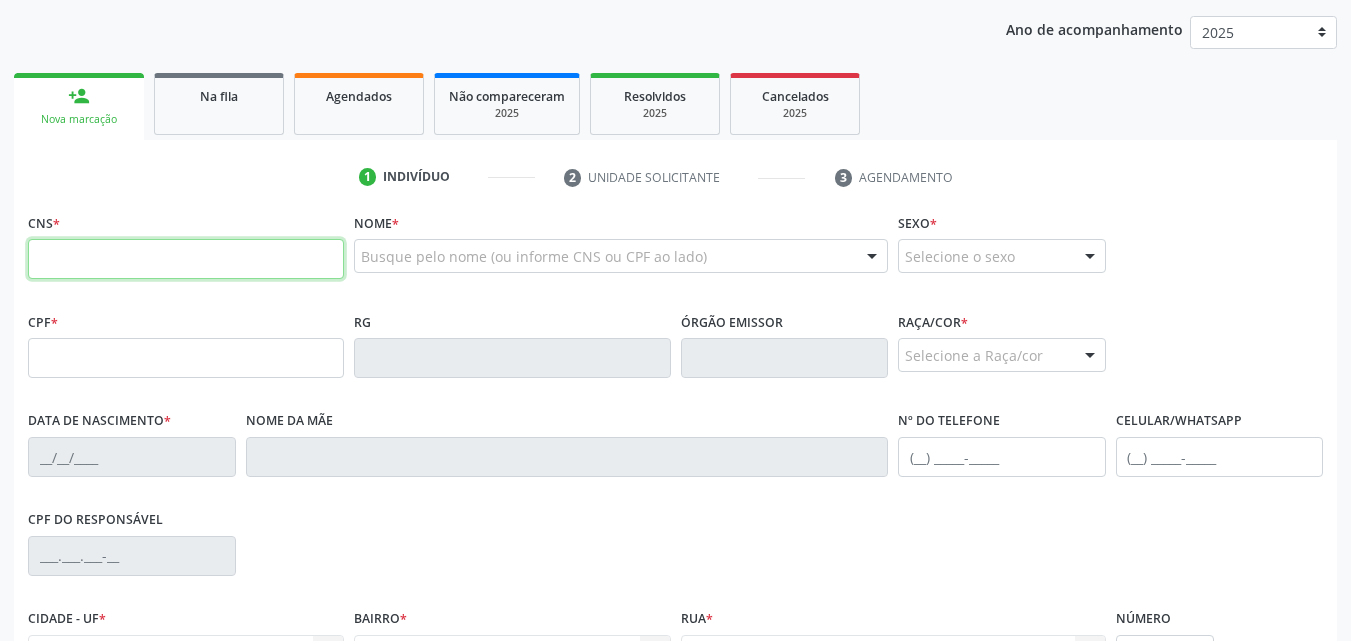 click at bounding box center [186, 259] 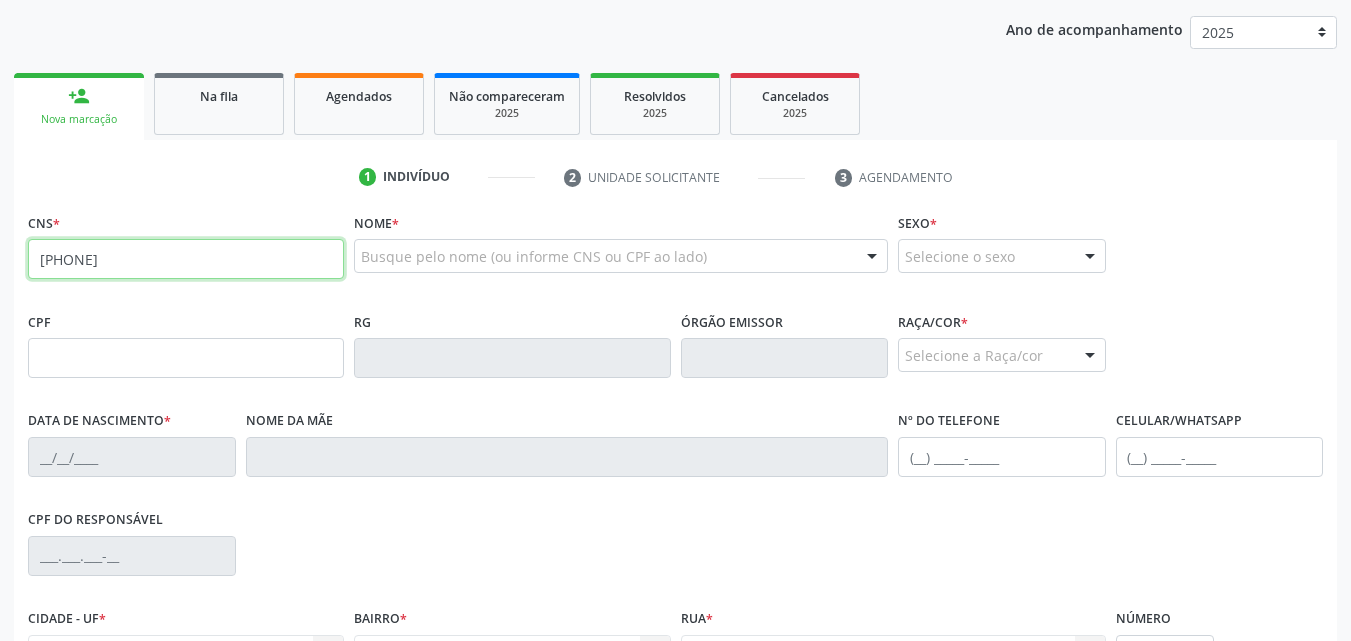 type on "[PHONE]" 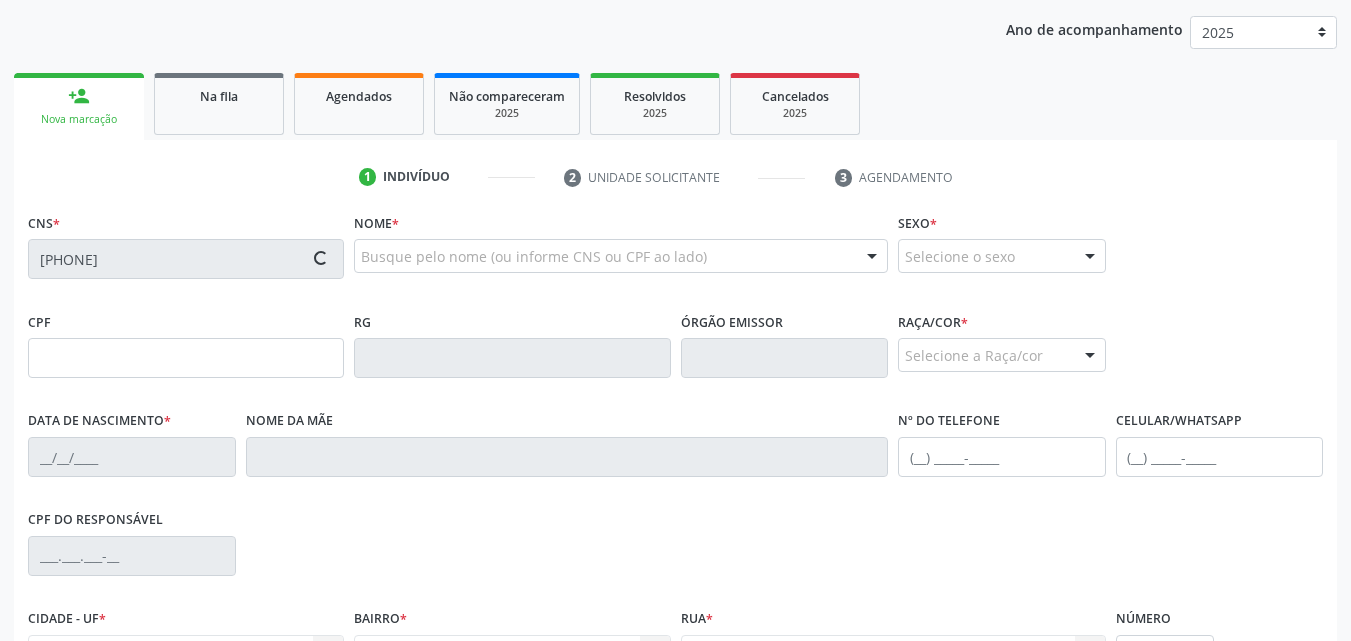 type on "[CPF]" 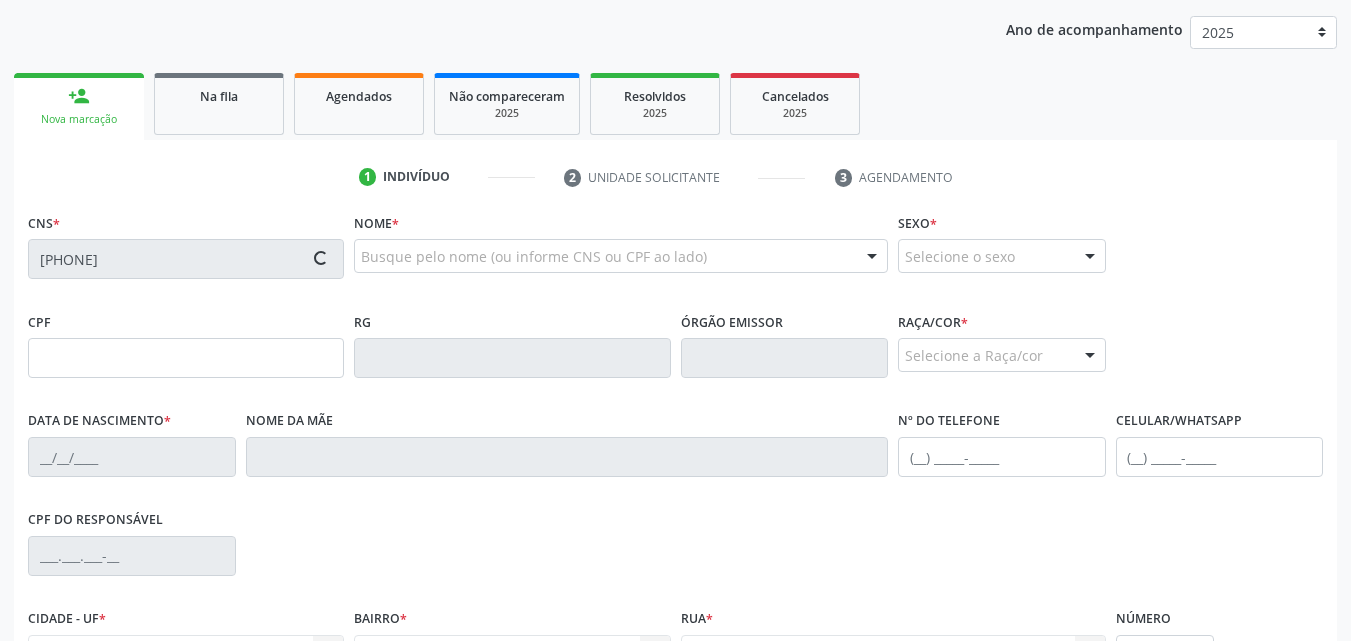 type on "[DATE]" 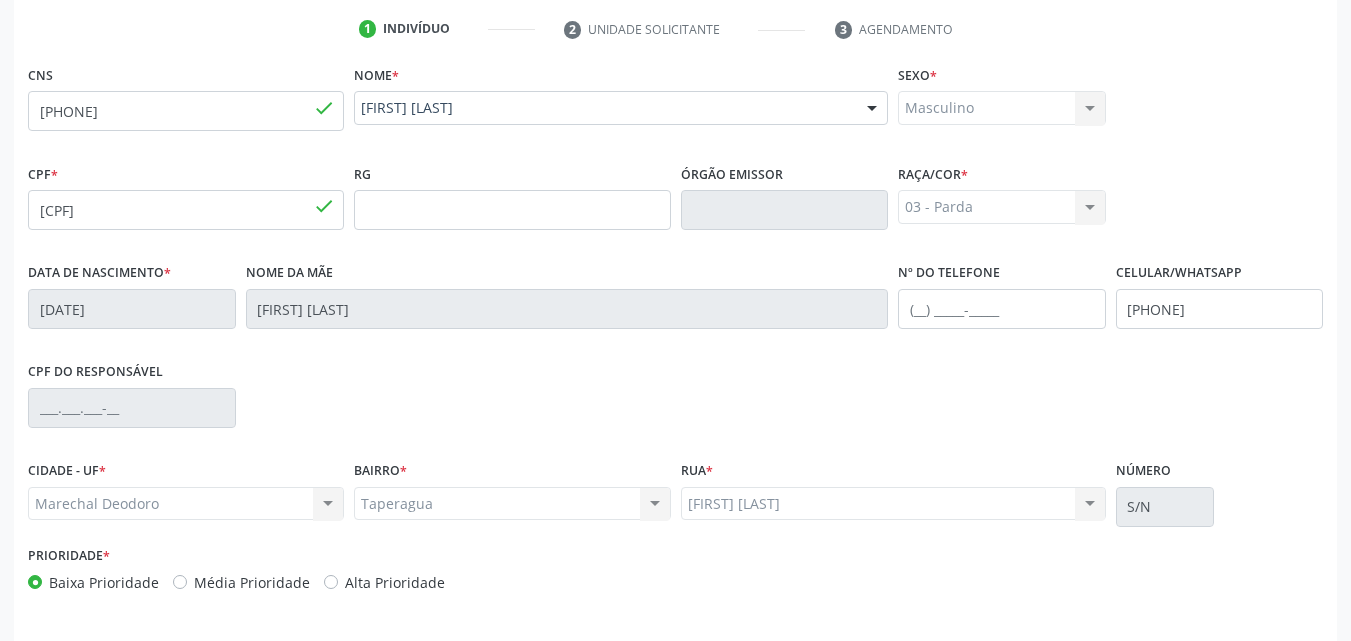 scroll, scrollTop: 471, scrollLeft: 0, axis: vertical 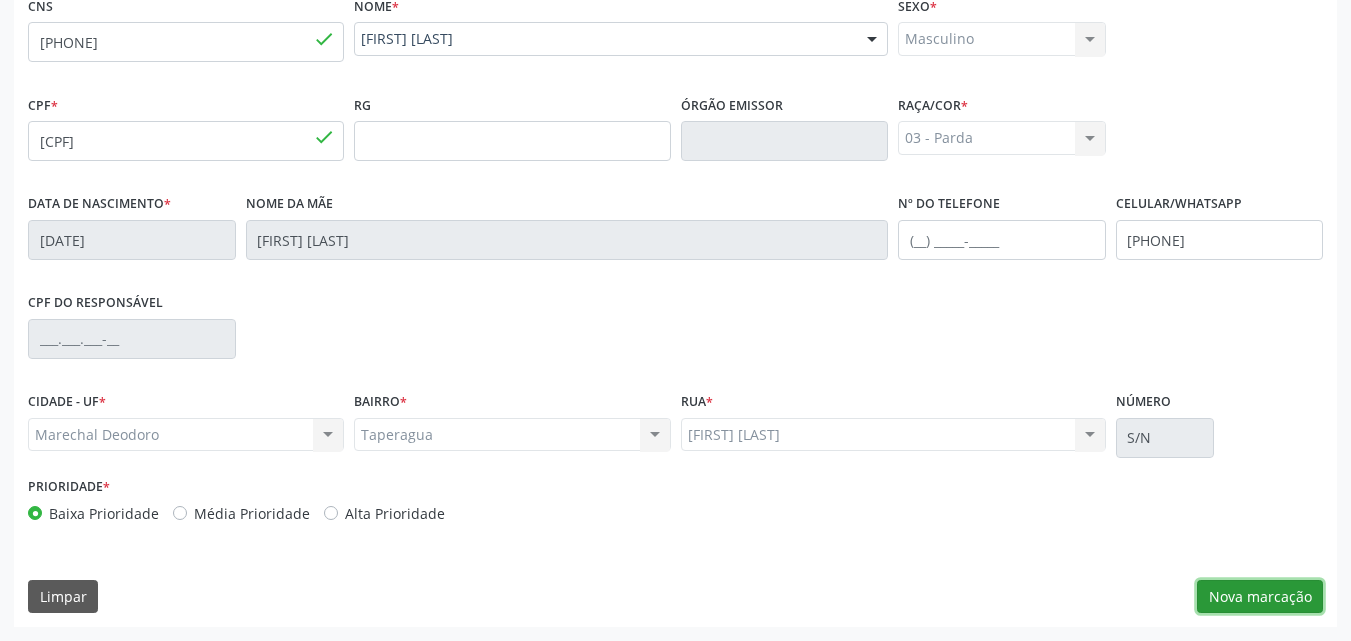 click on "Nova marcação" at bounding box center (1260, 597) 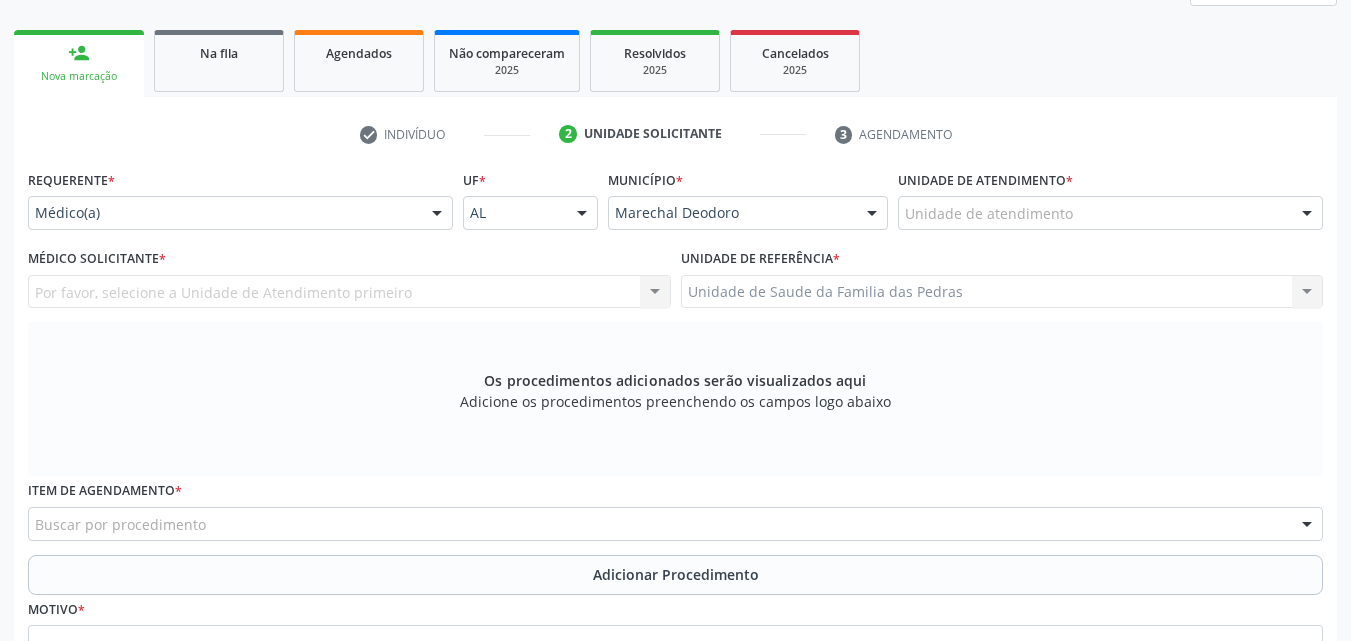 scroll, scrollTop: 271, scrollLeft: 0, axis: vertical 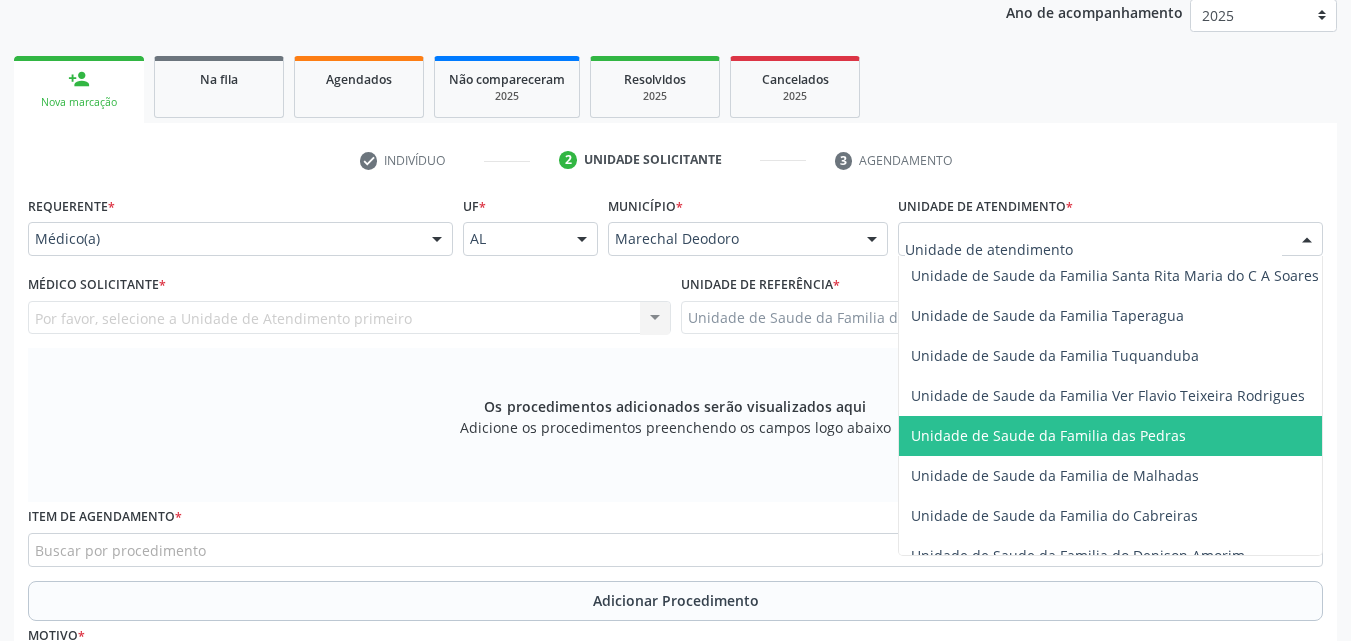 click on "Unidade de Saude da Familia das Pedras" at bounding box center (1115, 436) 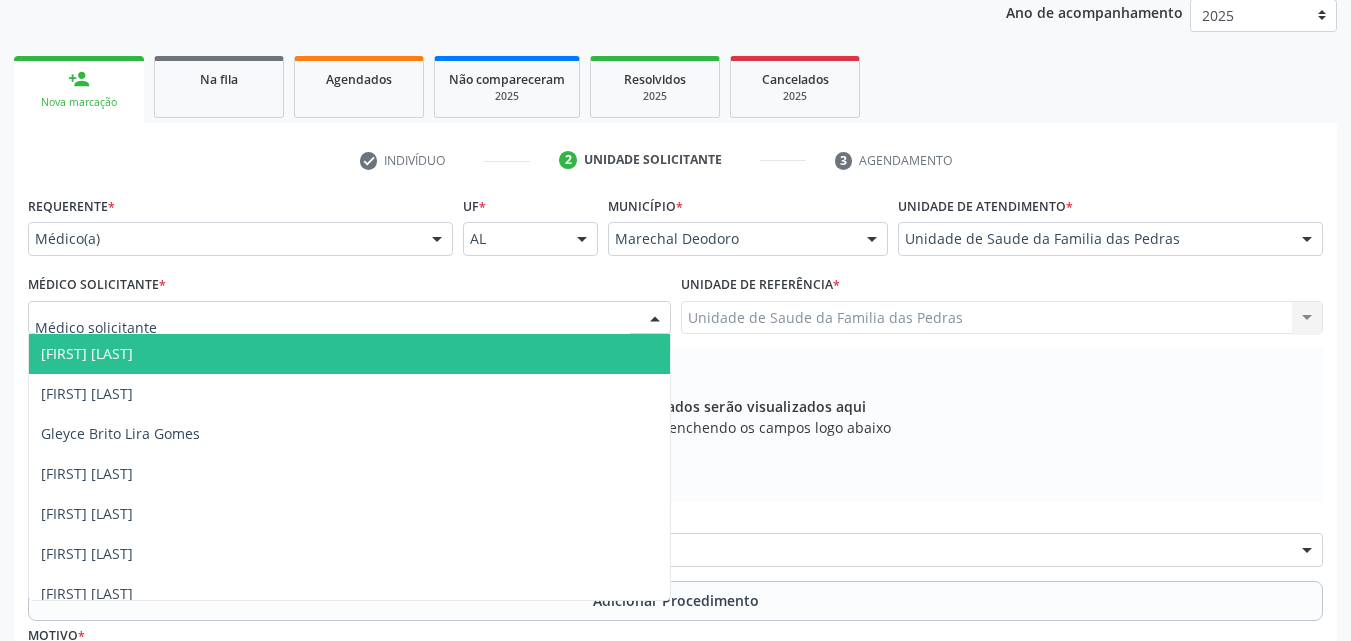 click at bounding box center [349, 318] 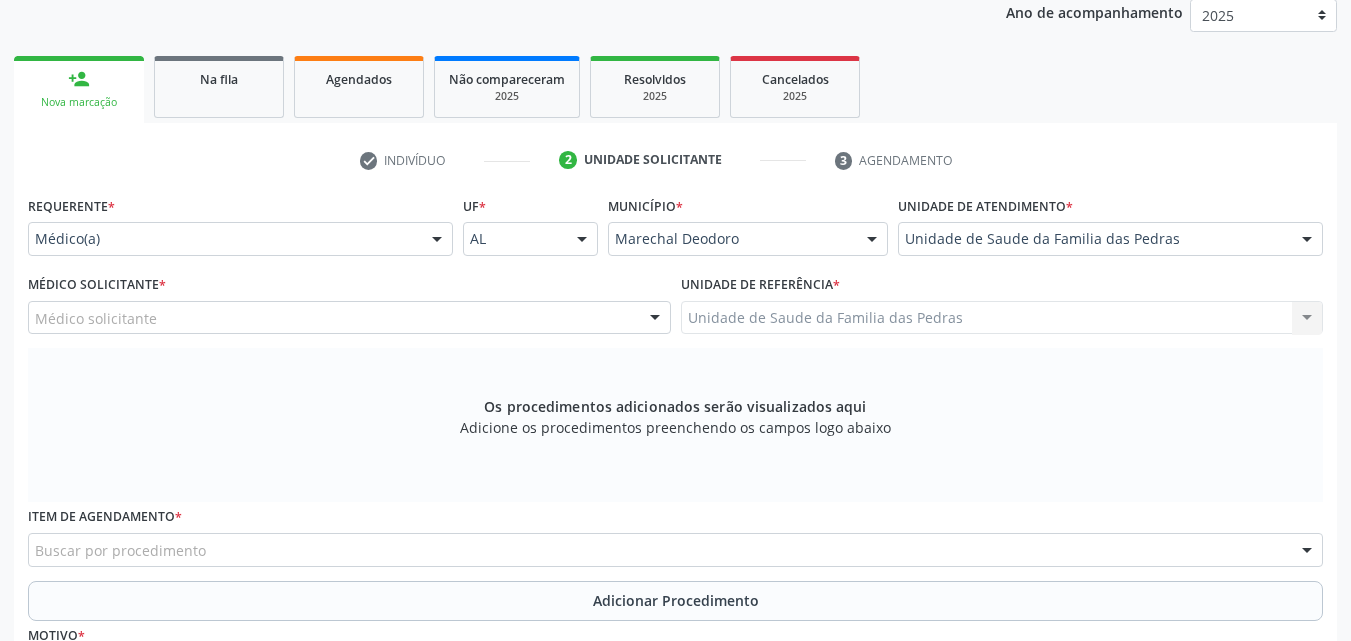 click on "Motivo
*" at bounding box center [675, 674] 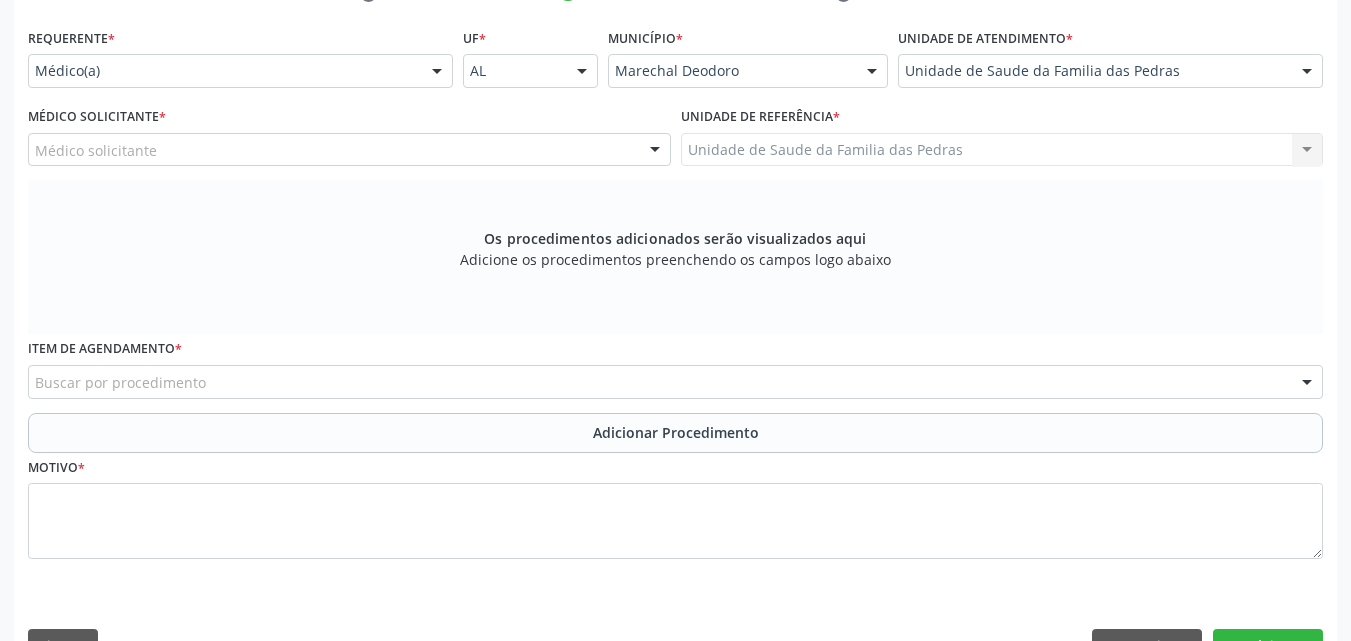scroll, scrollTop: 488, scrollLeft: 0, axis: vertical 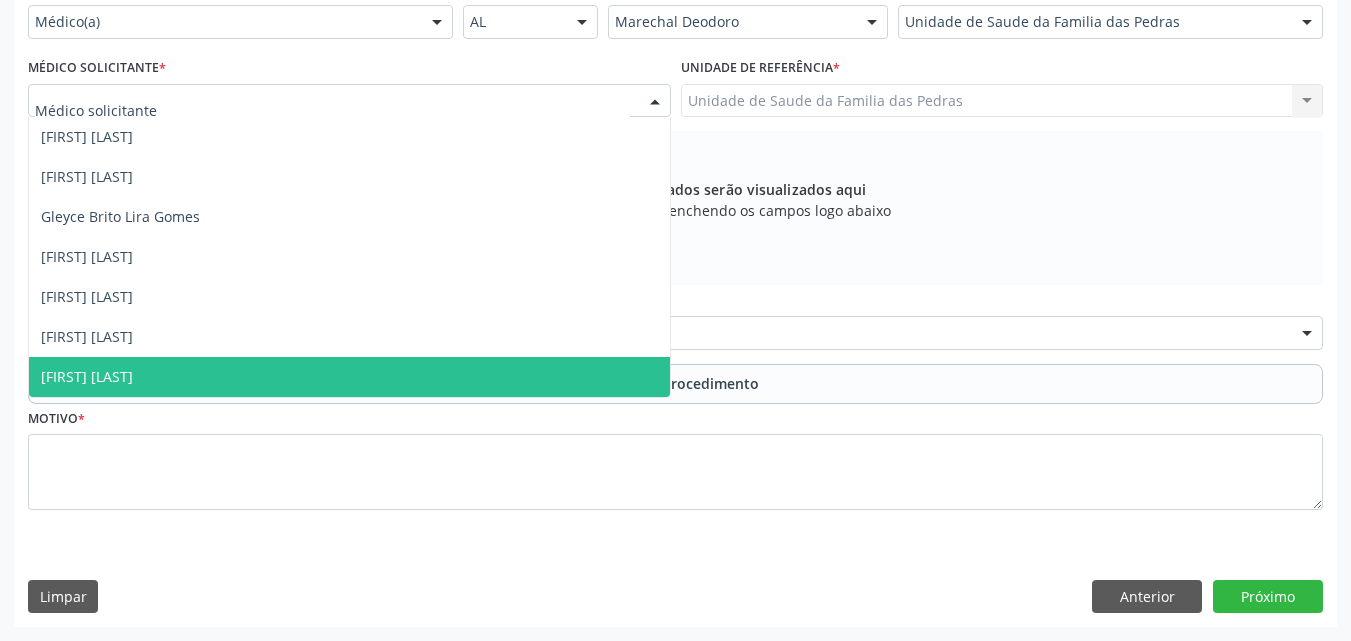 click at bounding box center [349, 101] 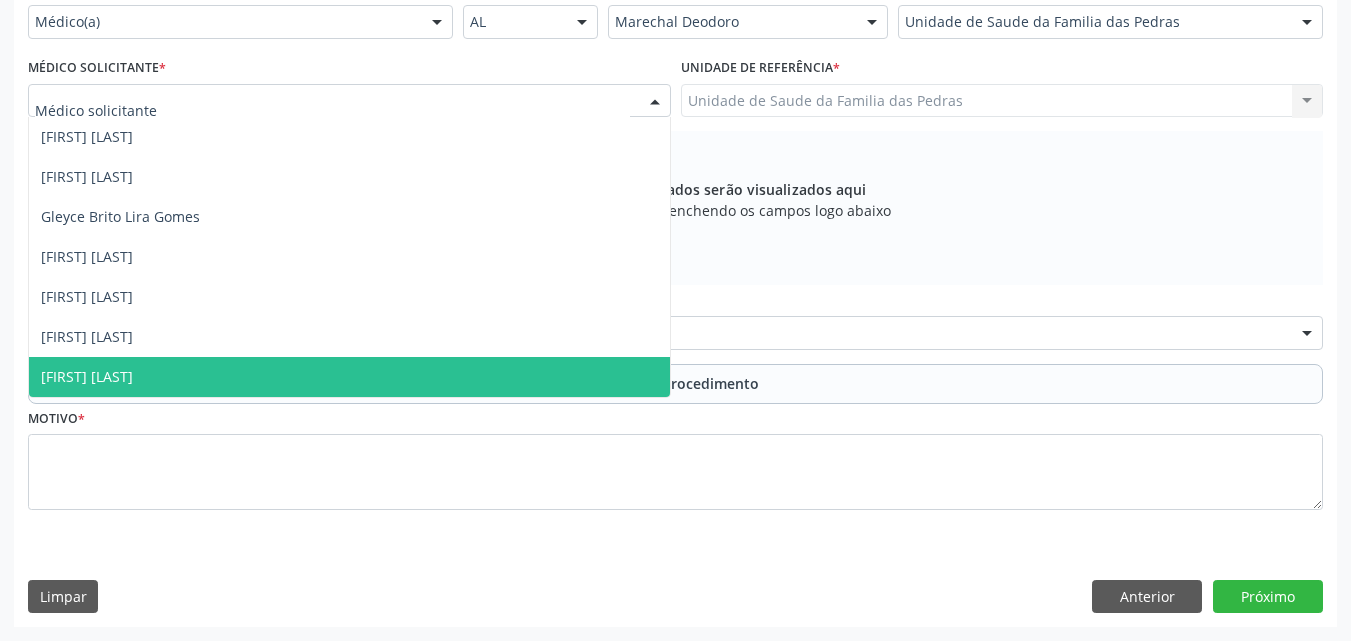 click on "[FIRST] [LAST]" at bounding box center (349, 377) 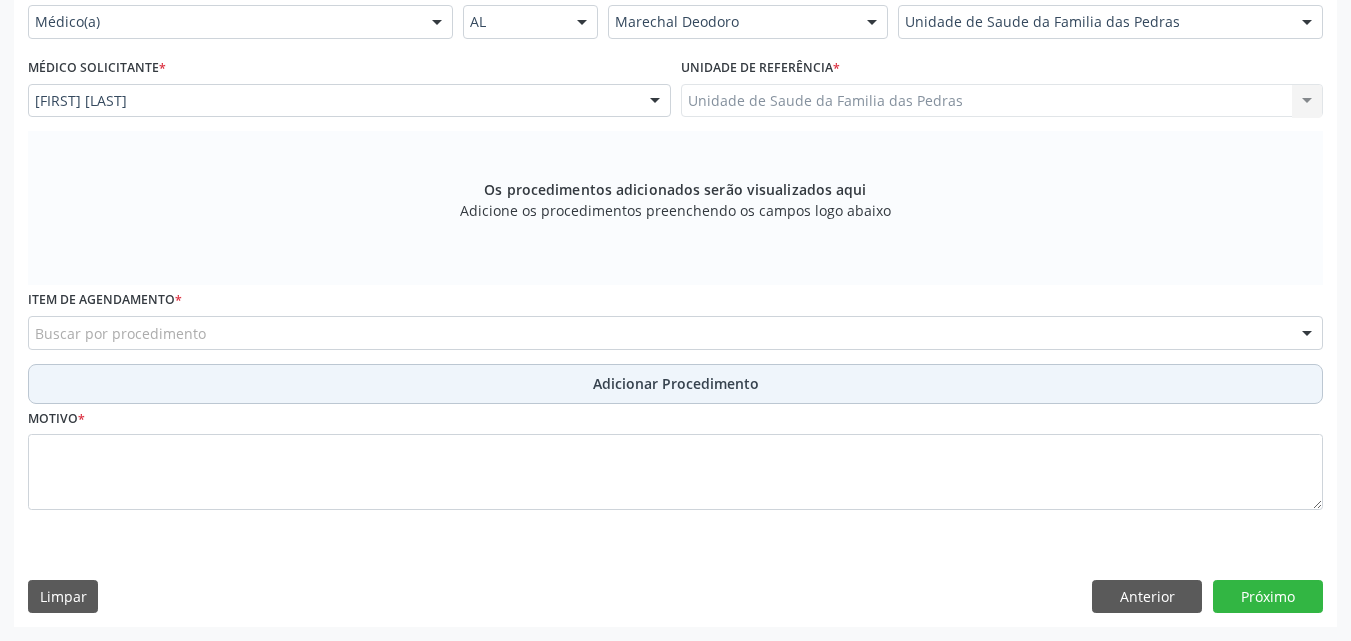 click on "Adicionar Procedimento" at bounding box center (675, 384) 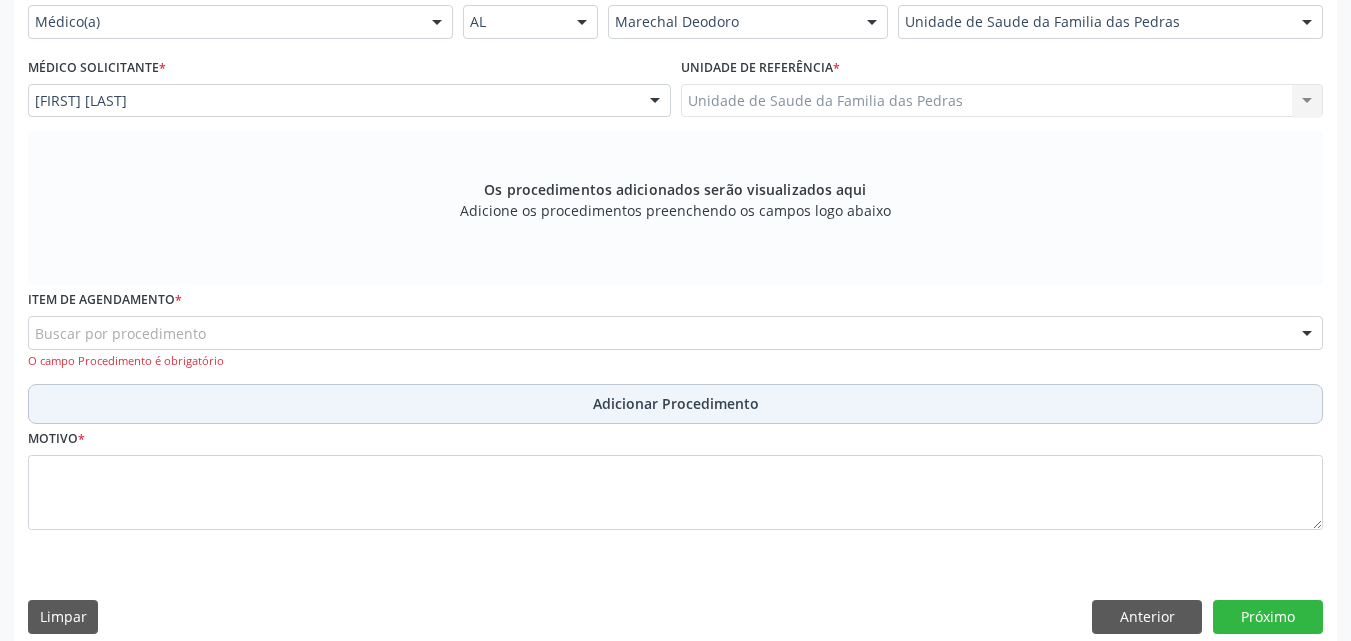 type 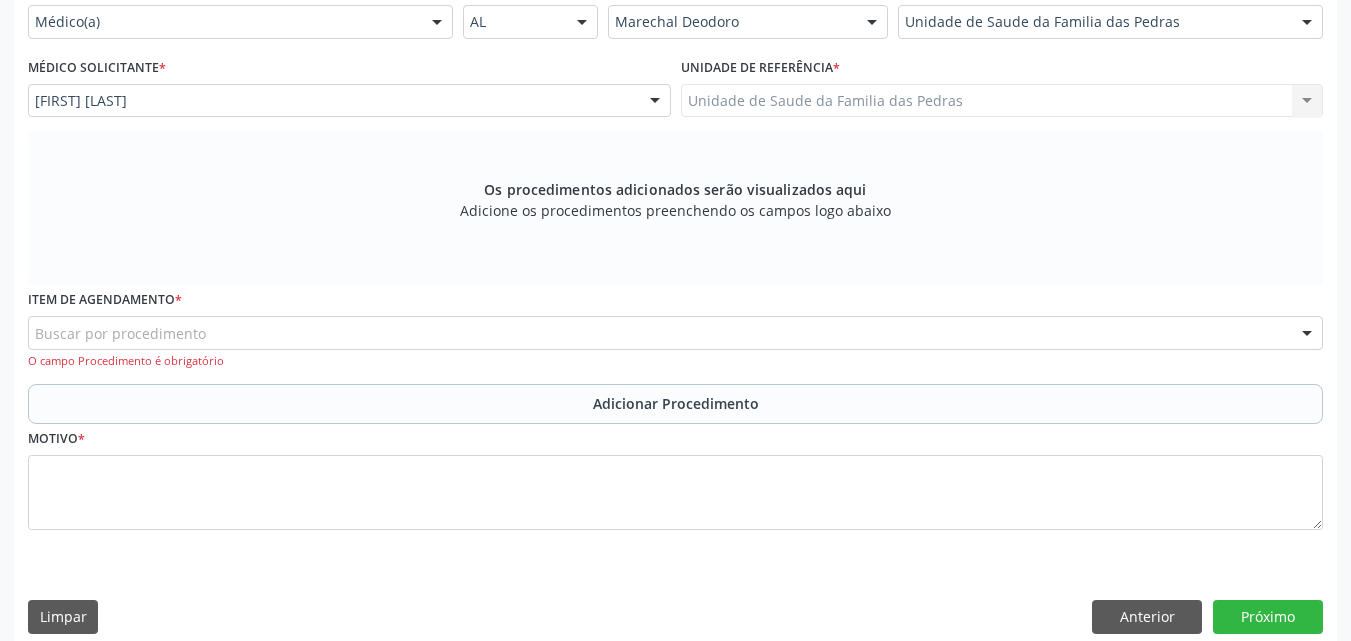 click on "Buscar por procedimento" at bounding box center (675, 333) 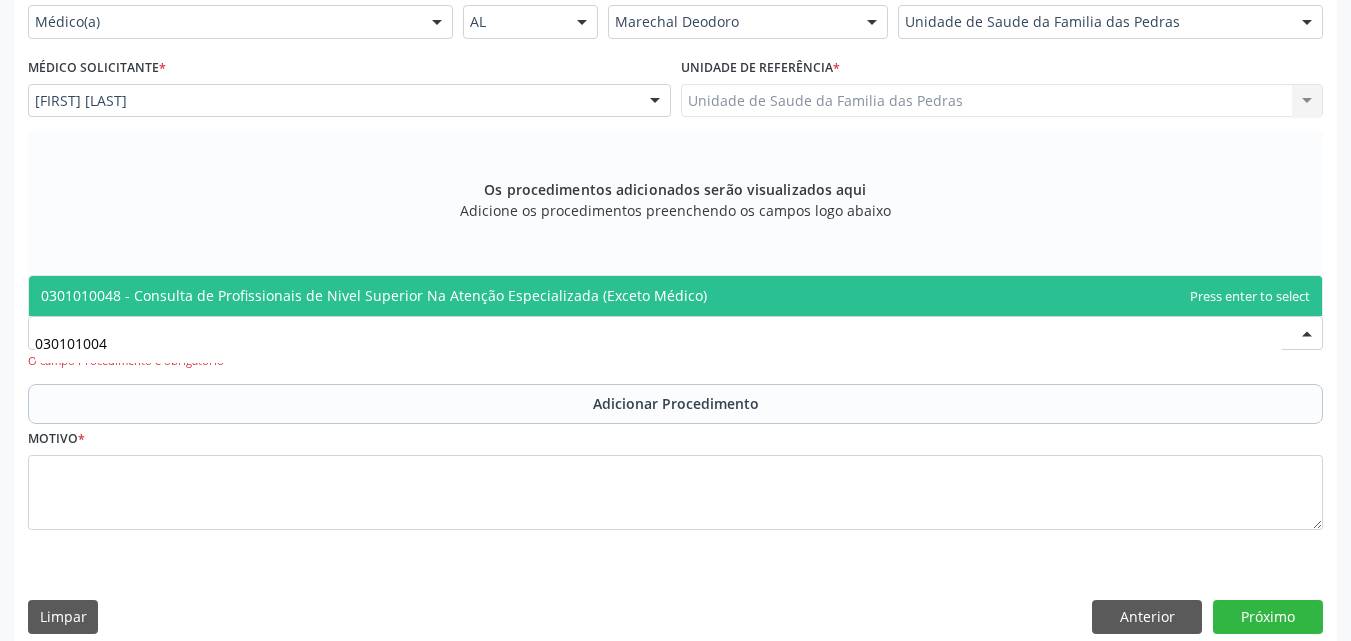 type on "0301010048" 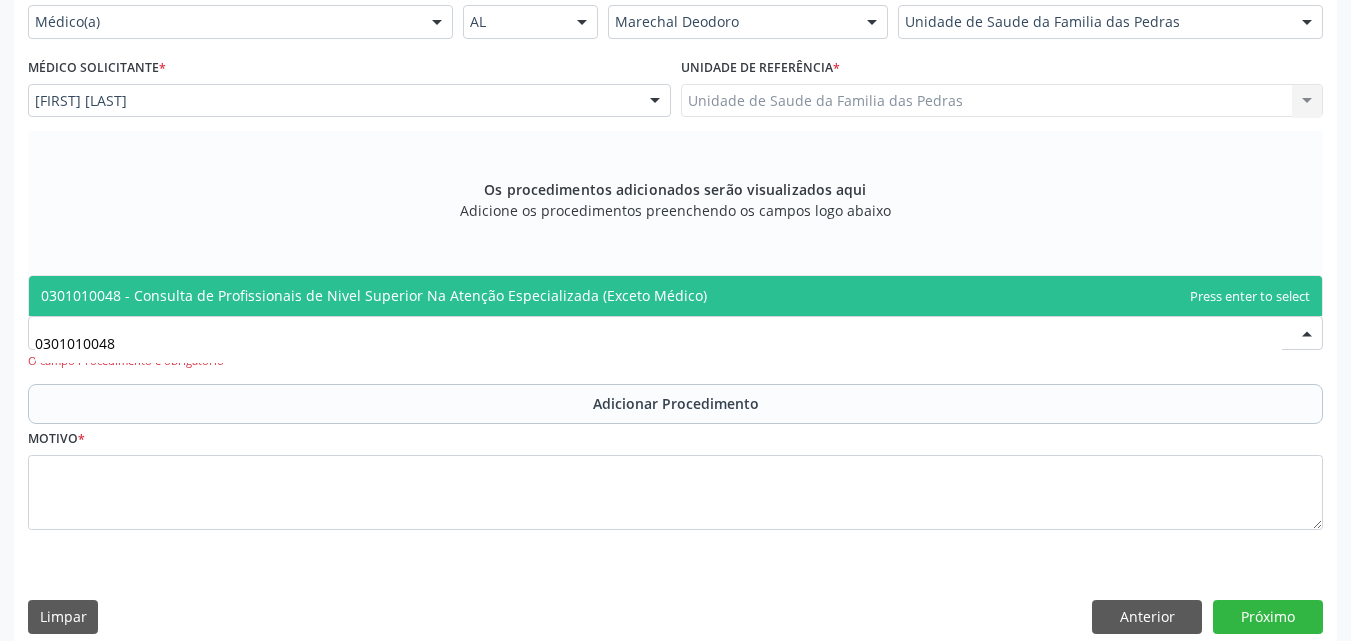 click on "0301010048 - Consulta de Profissionais de Nivel Superior Na Atenção Especializada (Exceto Médico)" at bounding box center [374, 295] 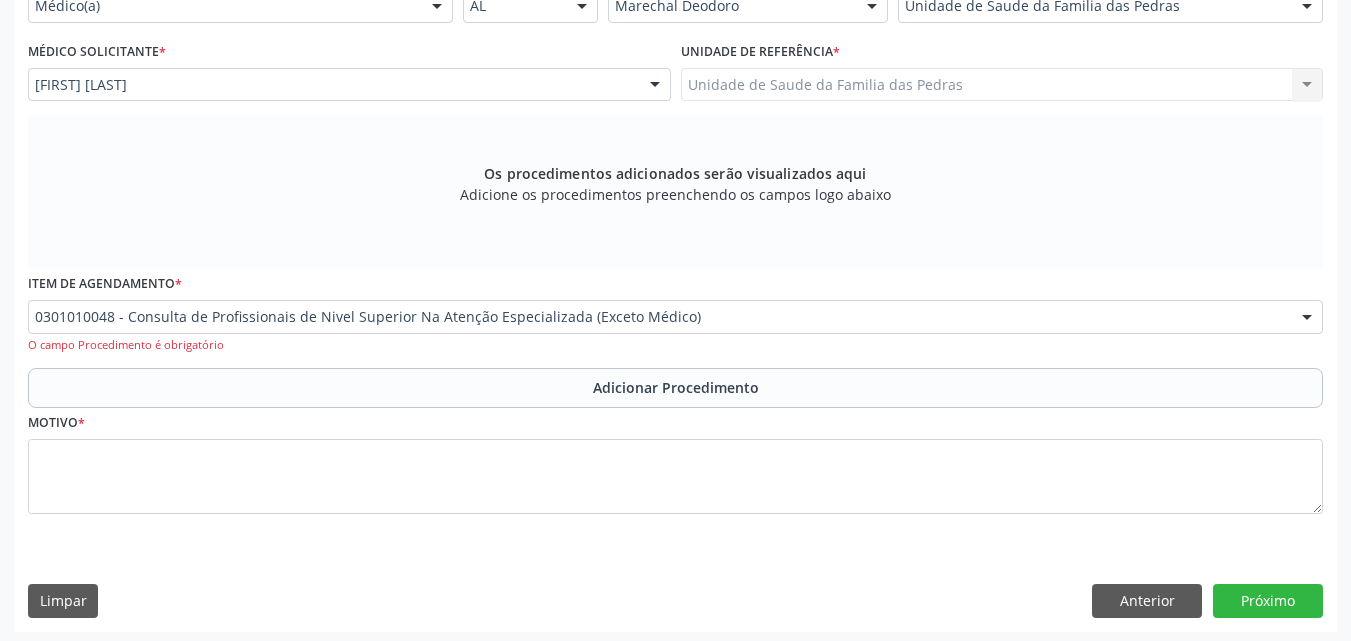 scroll, scrollTop: 509, scrollLeft: 0, axis: vertical 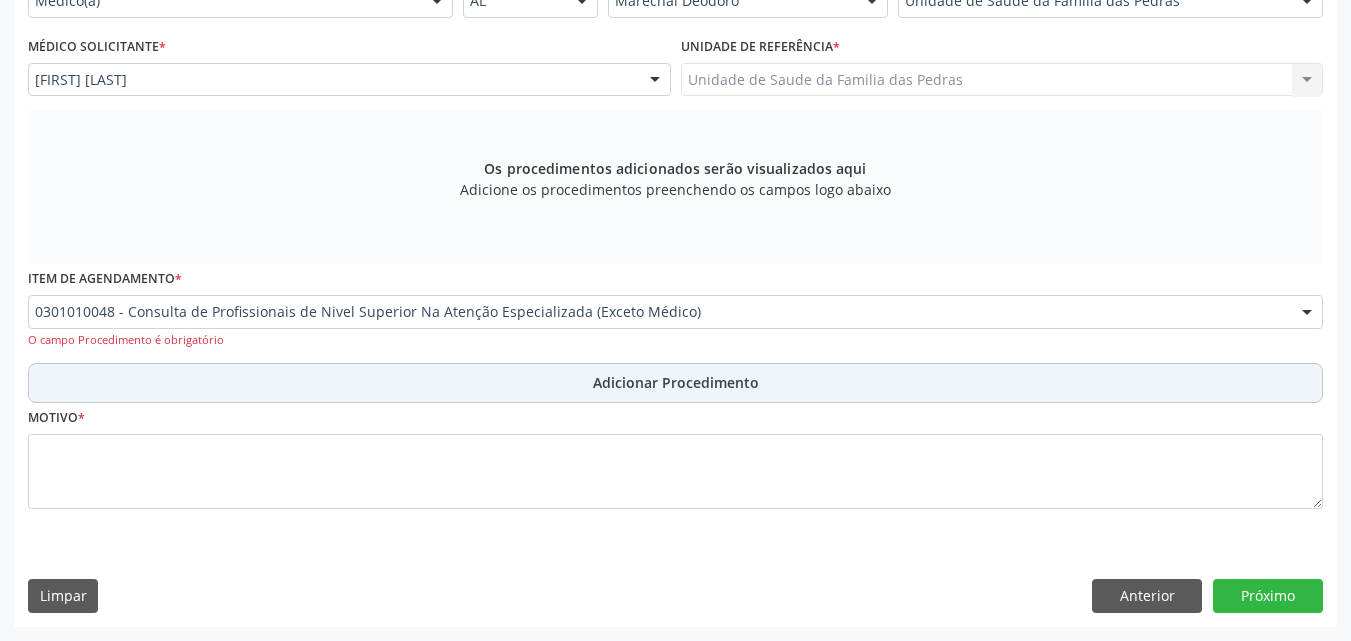 click on "Adicionar Procedimento" at bounding box center (675, 383) 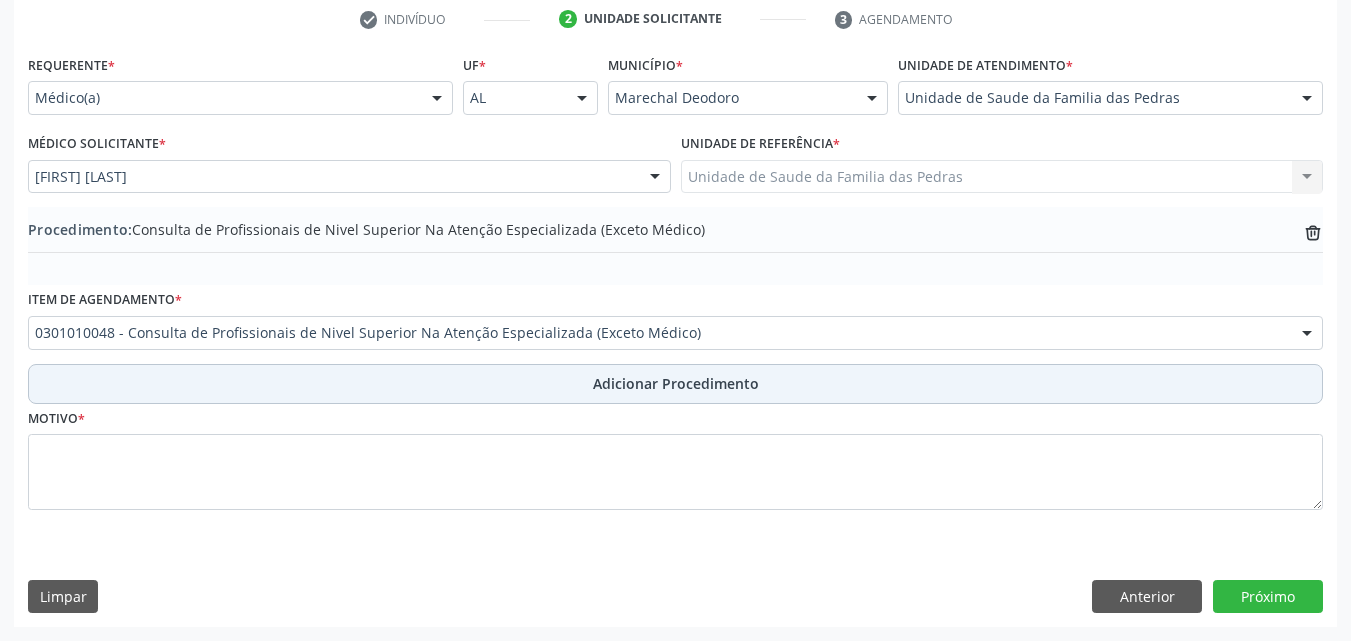 scroll, scrollTop: 412, scrollLeft: 0, axis: vertical 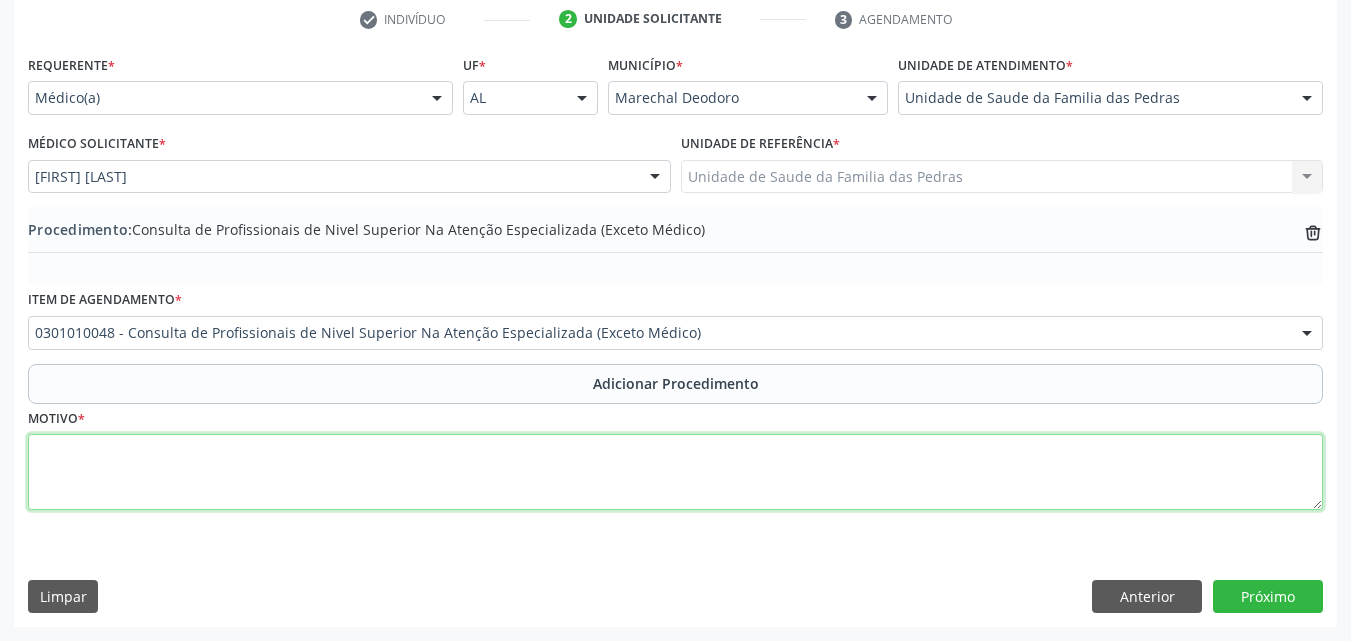 click at bounding box center [675, 472] 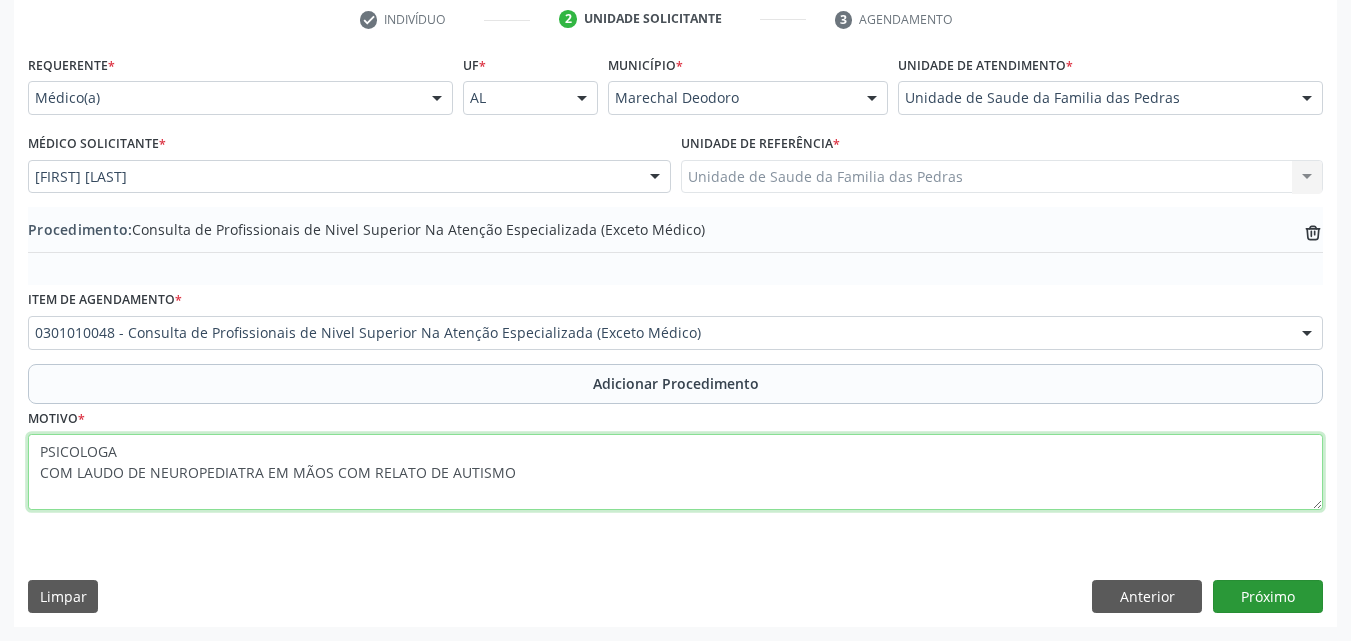 type on "PSICOLOGA
COM LAUDO DE NEUROPEDIATRA EM MÃOS COM RELATO DE AUTISMO" 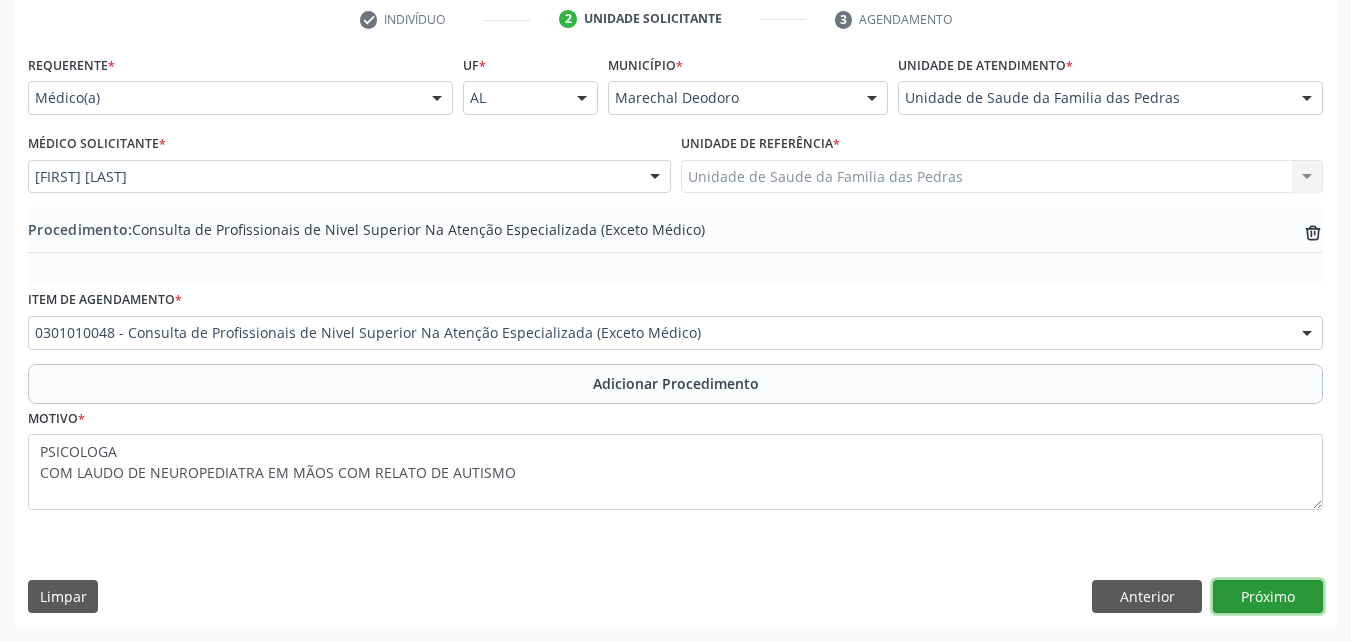 click on "Próximo" at bounding box center [1268, 597] 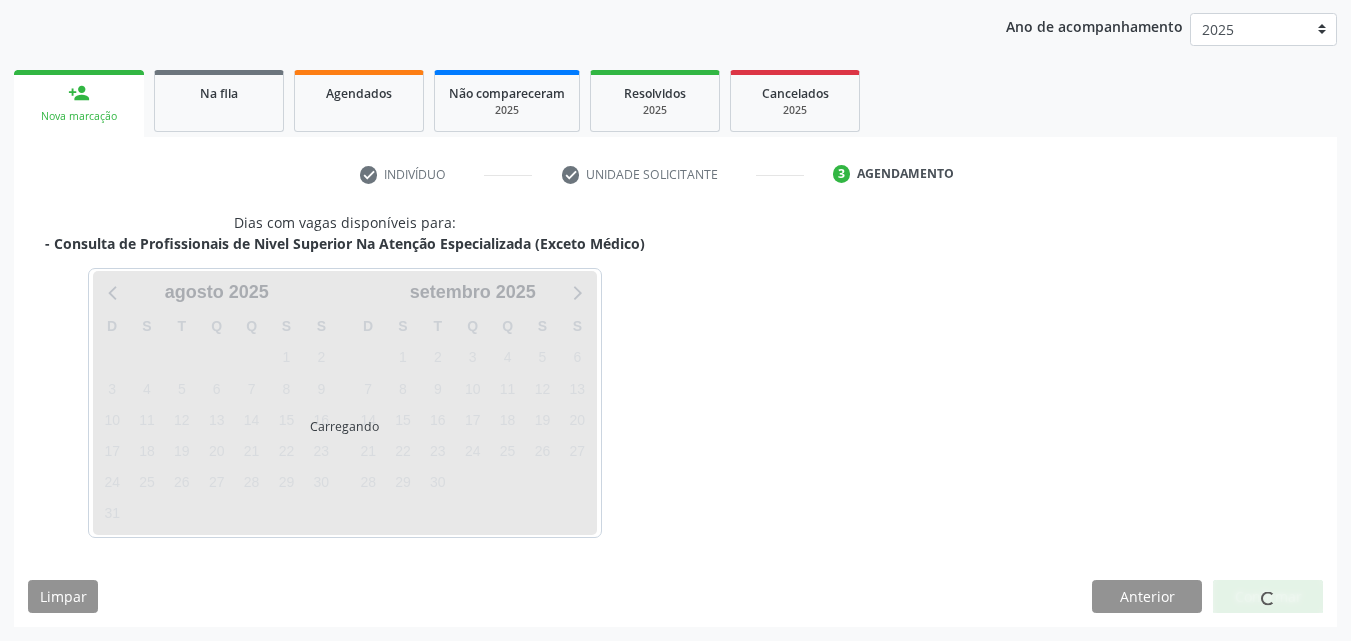 scroll, scrollTop: 316, scrollLeft: 0, axis: vertical 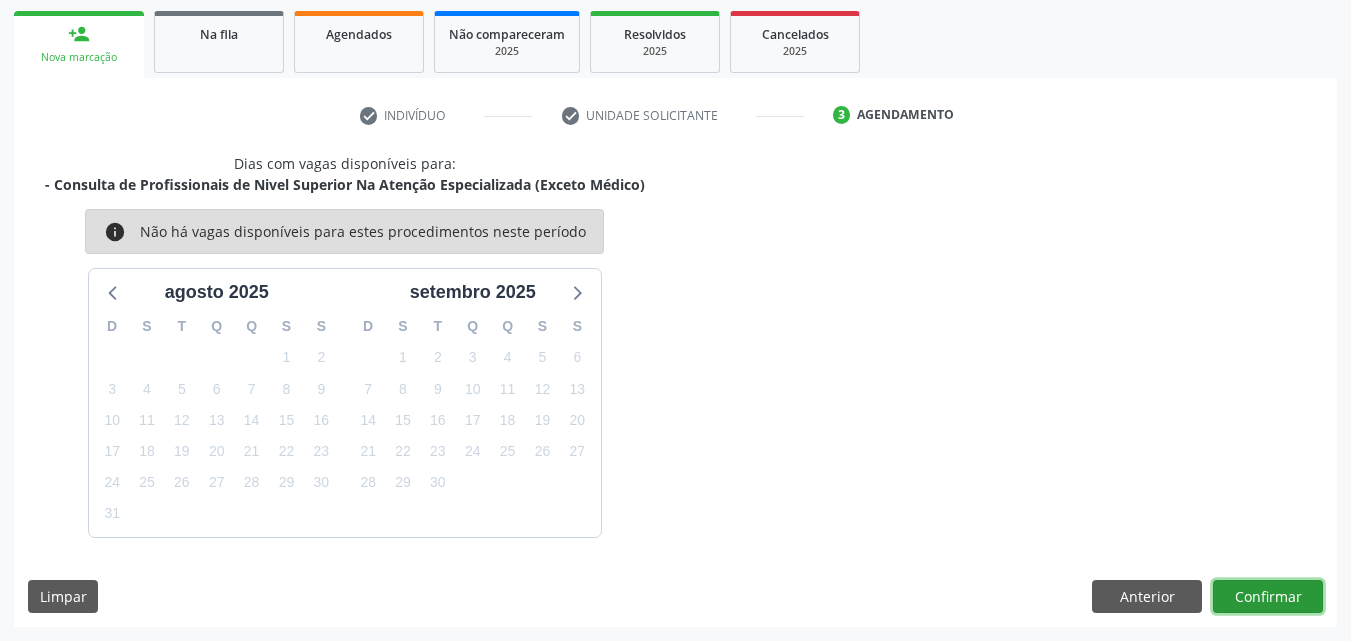 click on "Confirmar" at bounding box center [1268, 597] 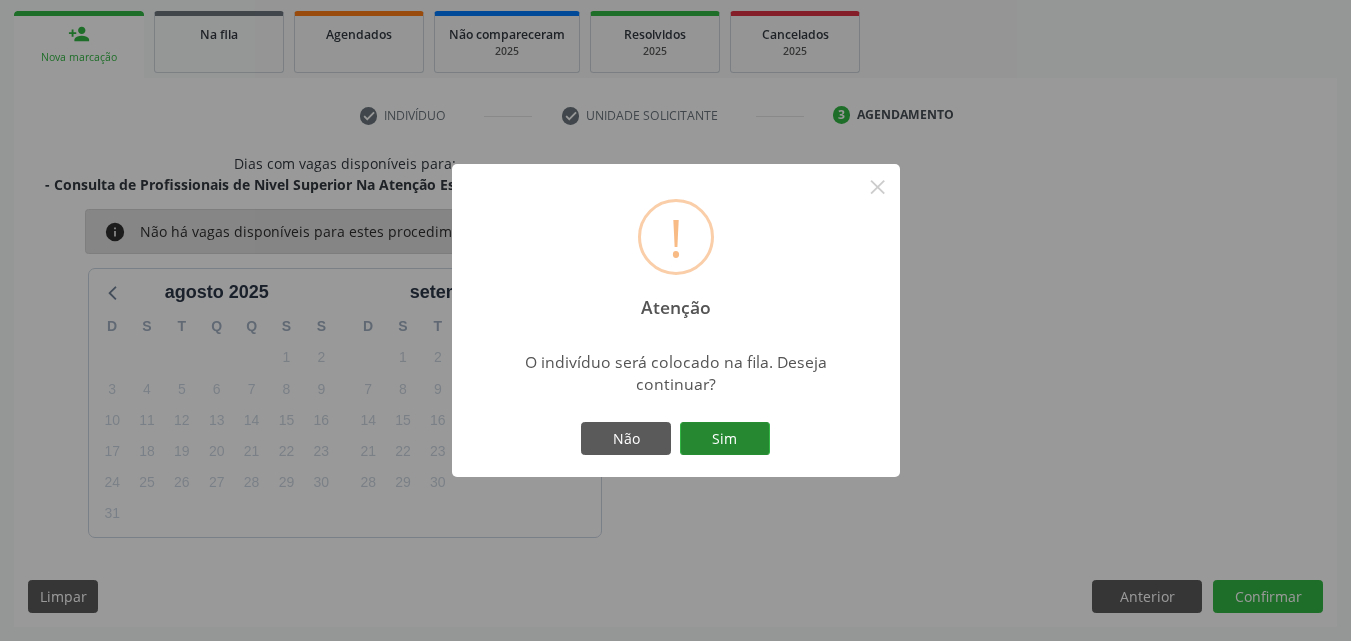 click on "Sim" at bounding box center (725, 439) 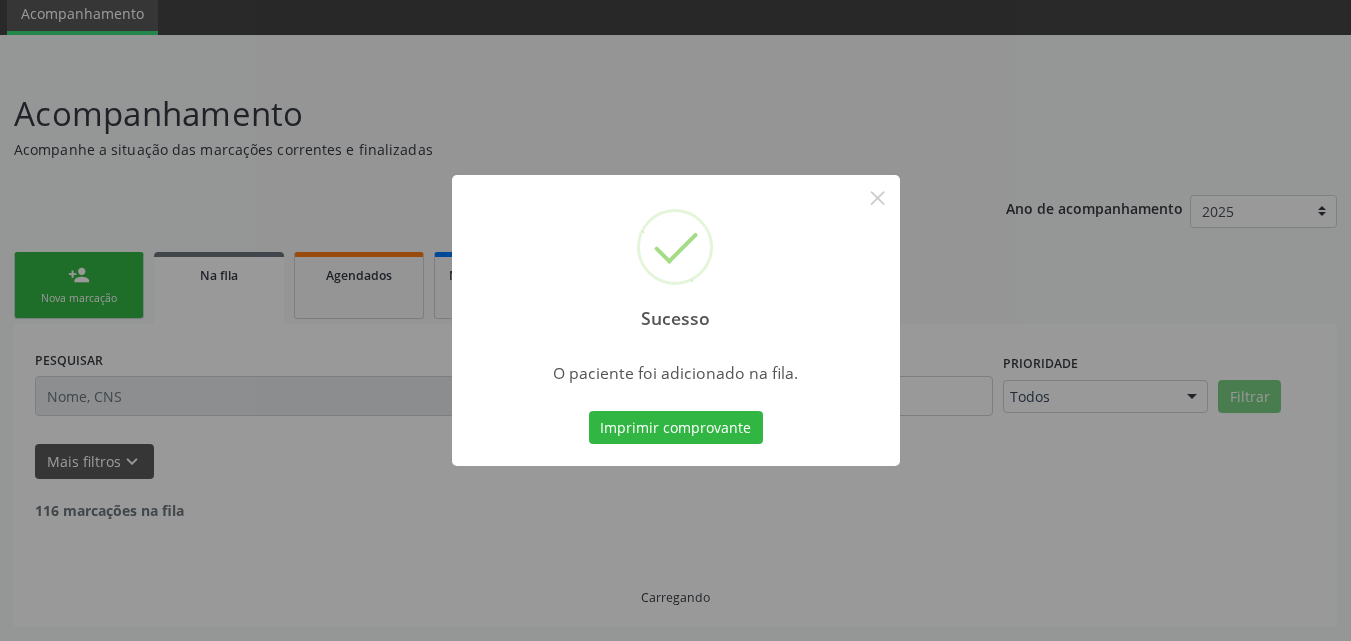 scroll, scrollTop: 54, scrollLeft: 0, axis: vertical 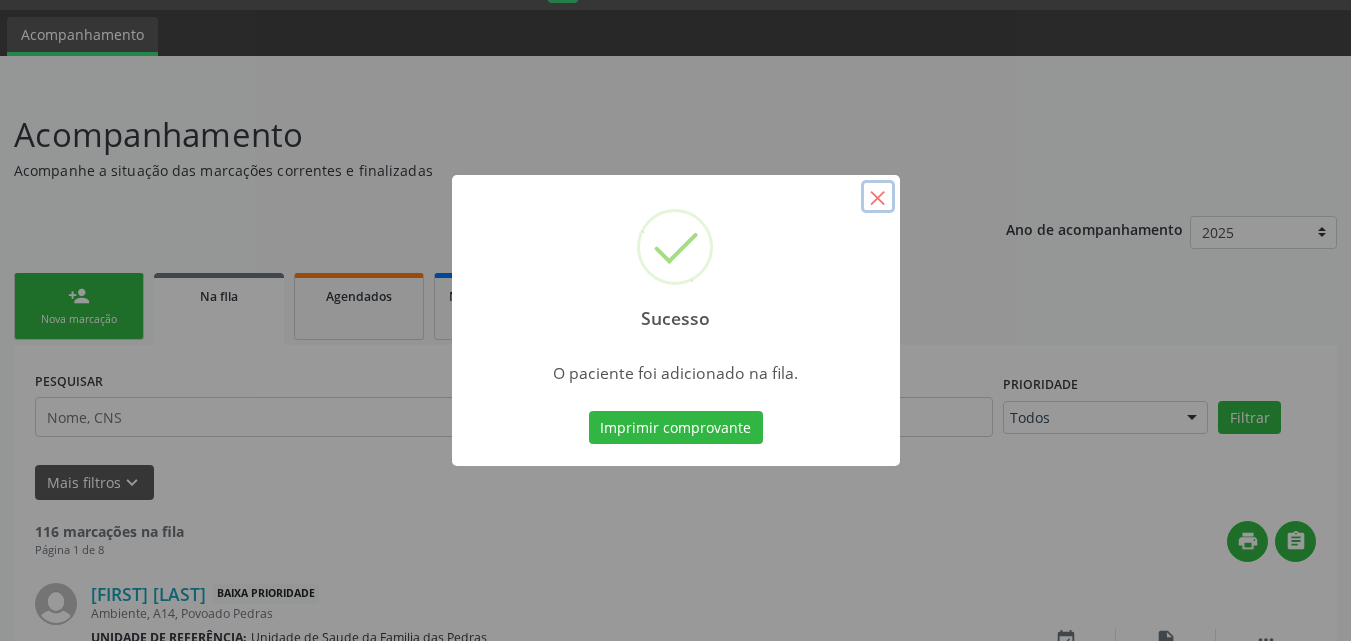 click on "×" at bounding box center [878, 197] 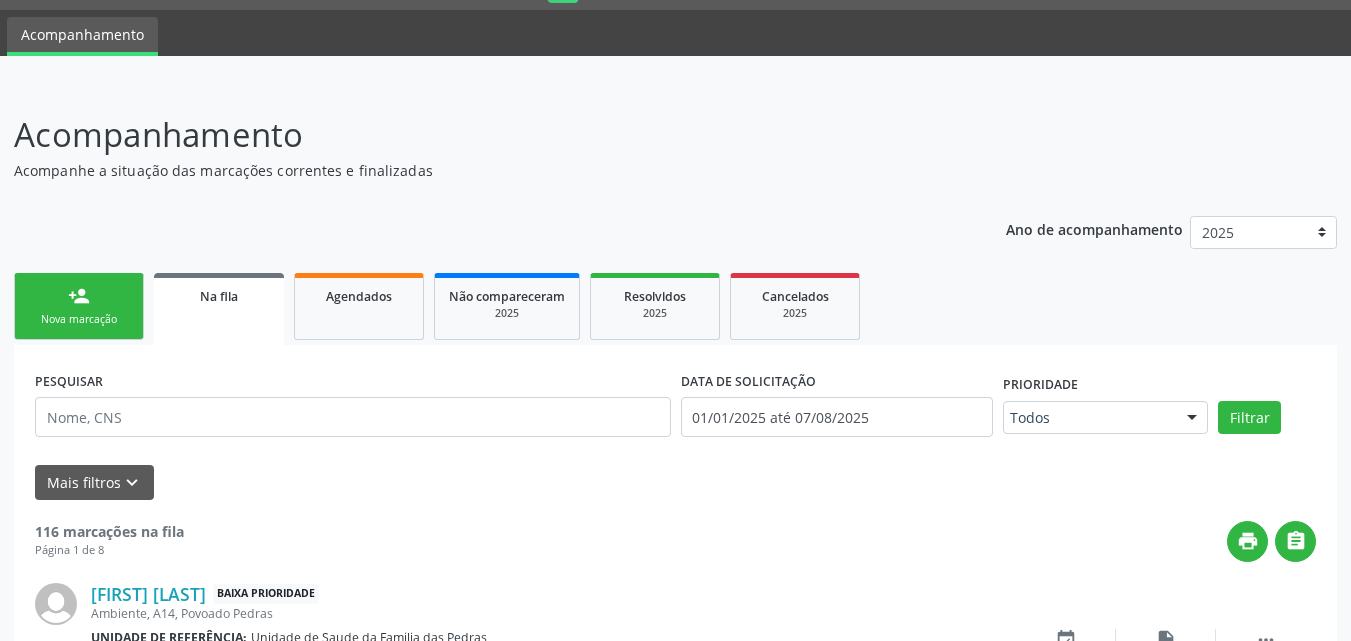 click on "Nova marcação" at bounding box center (79, 319) 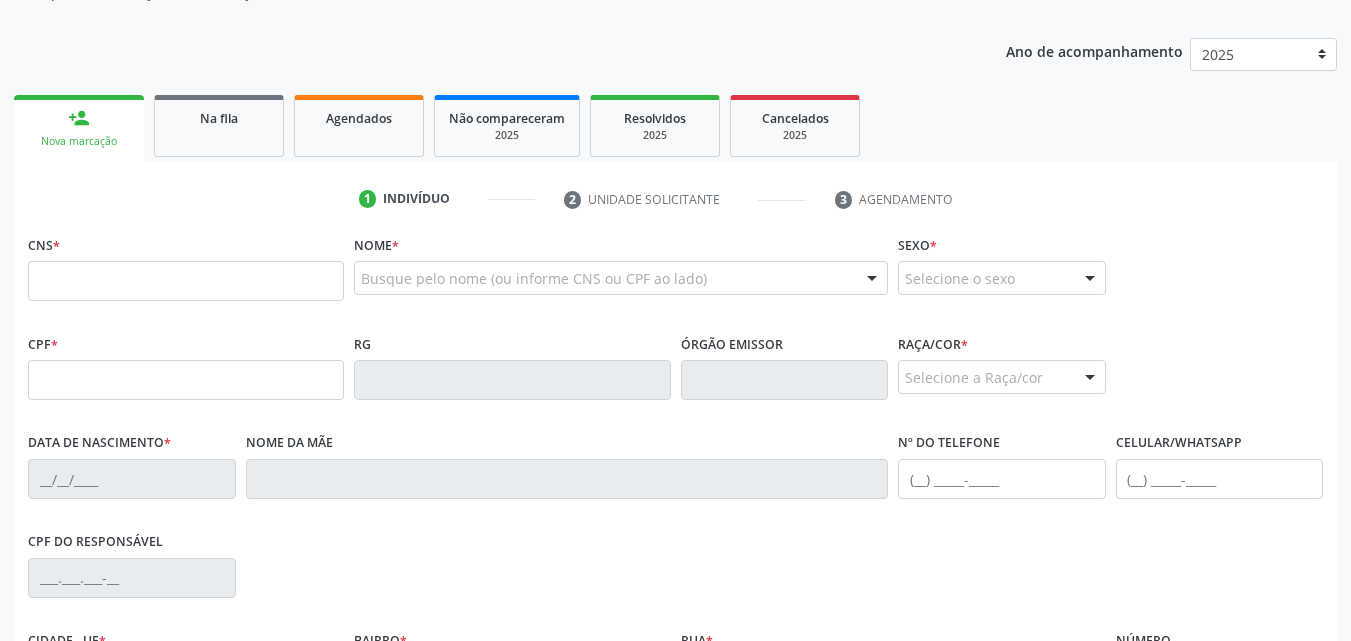scroll, scrollTop: 254, scrollLeft: 0, axis: vertical 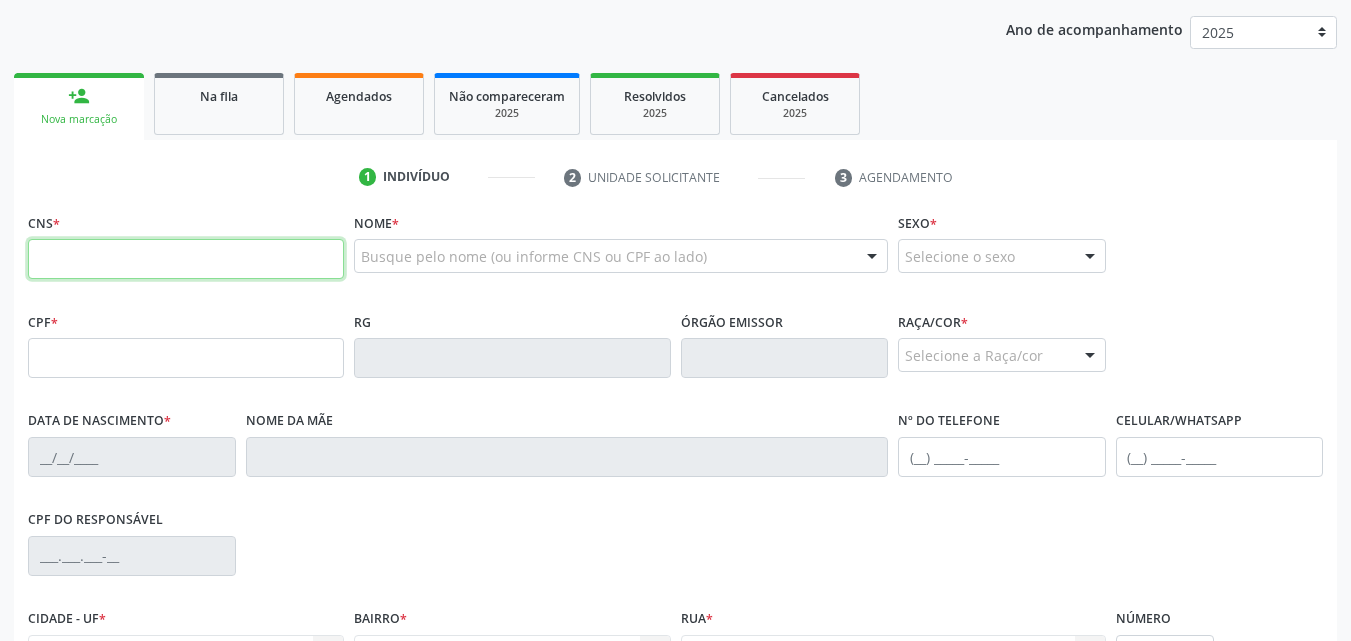 click at bounding box center (186, 259) 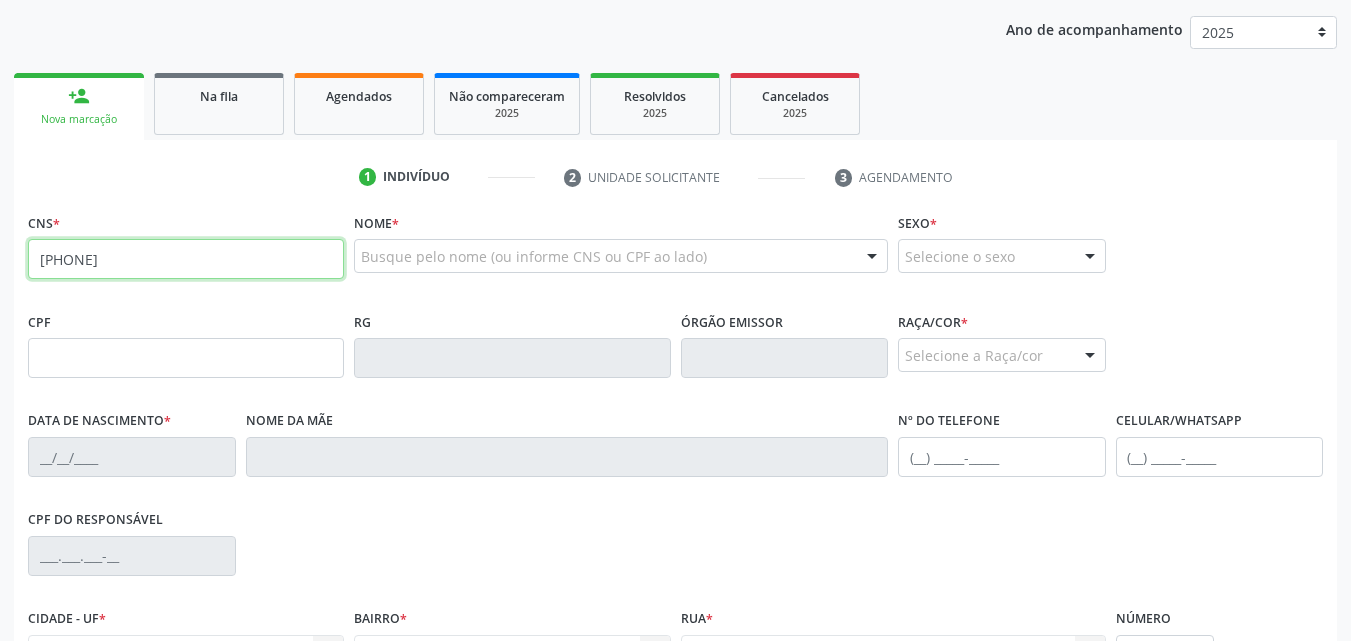 type on "[PHONE]" 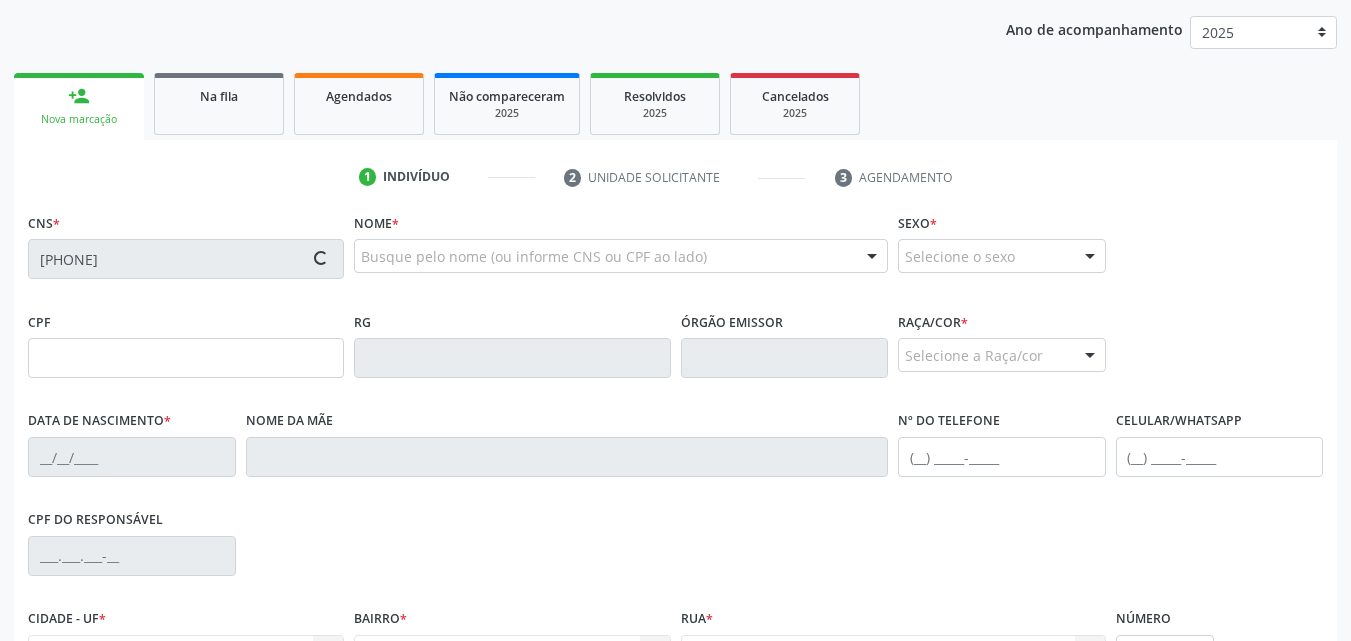 type on "[CPF]" 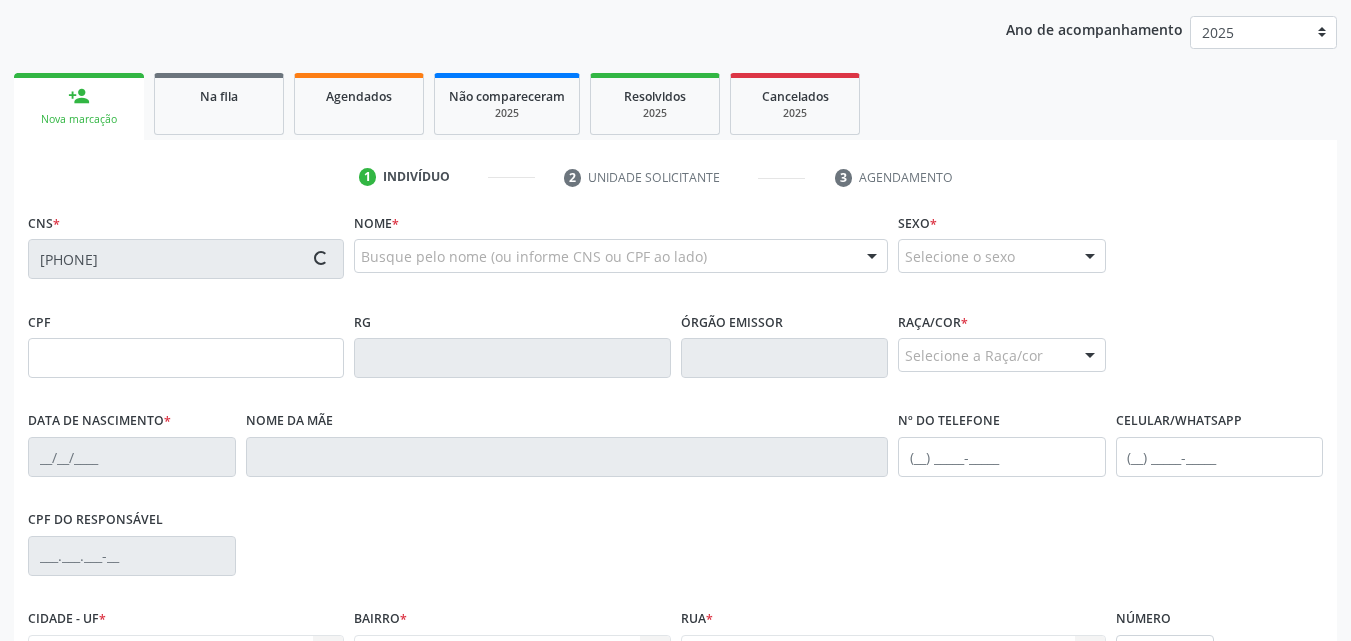 type on "[DATE]" 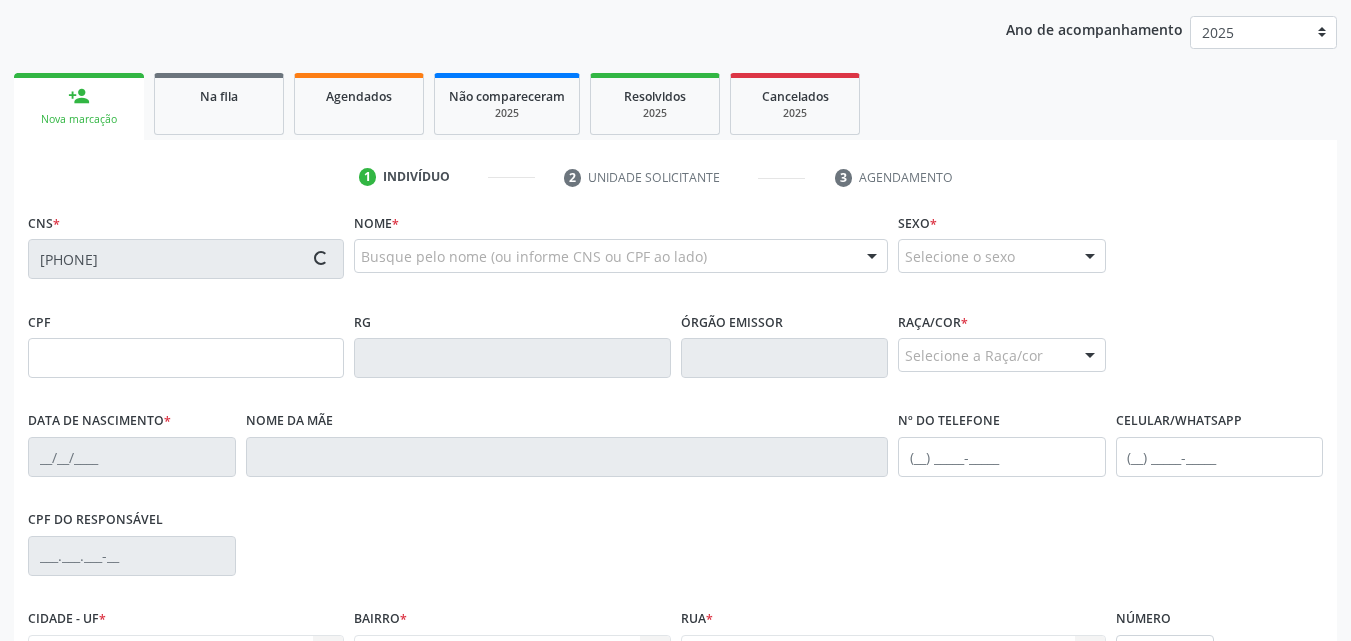 type on "[PHONE]" 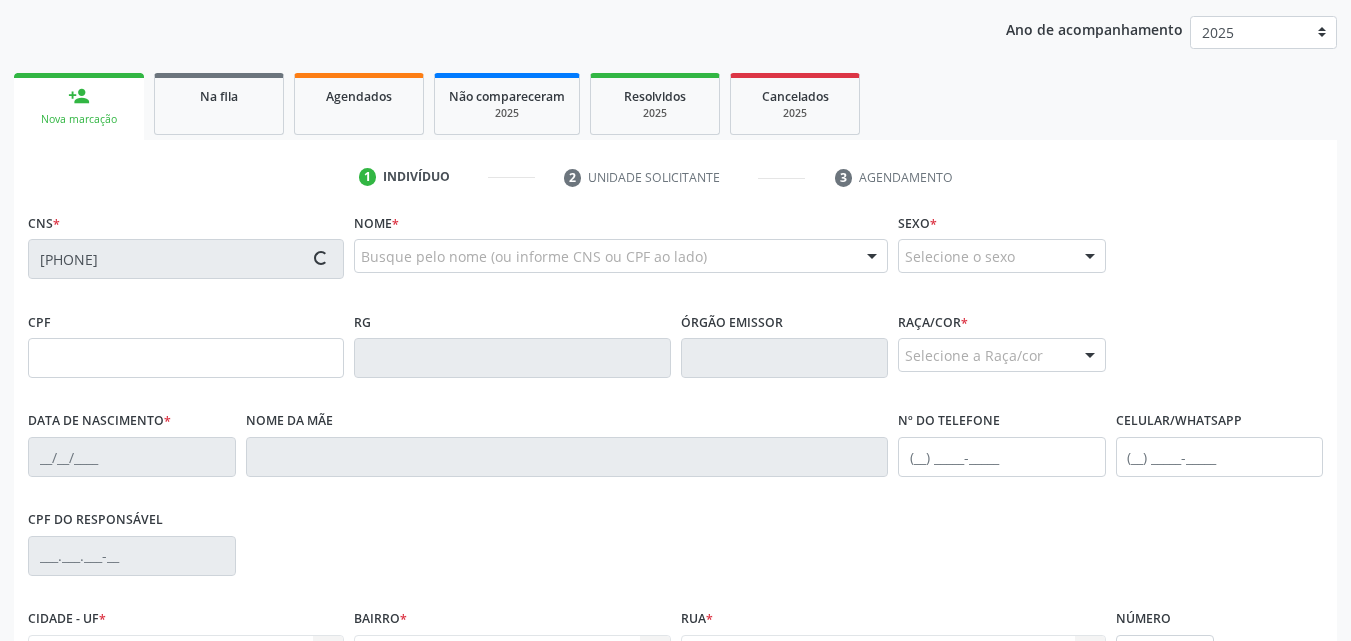type on "S/N" 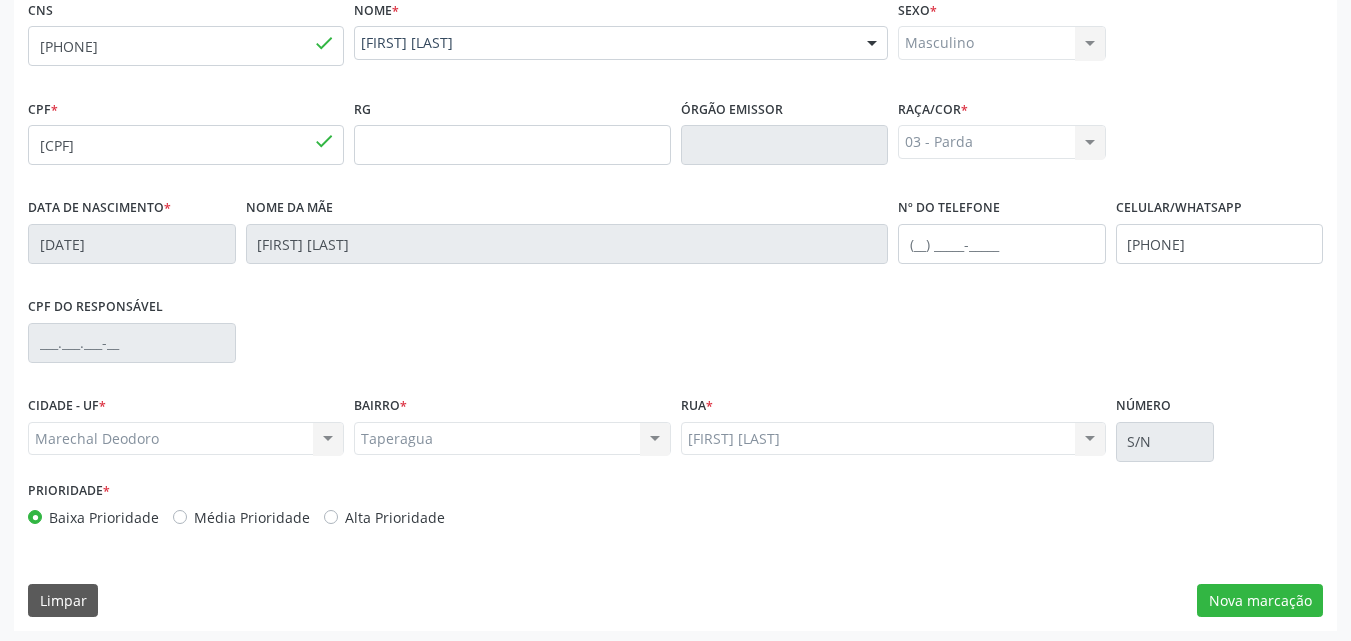 scroll, scrollTop: 471, scrollLeft: 0, axis: vertical 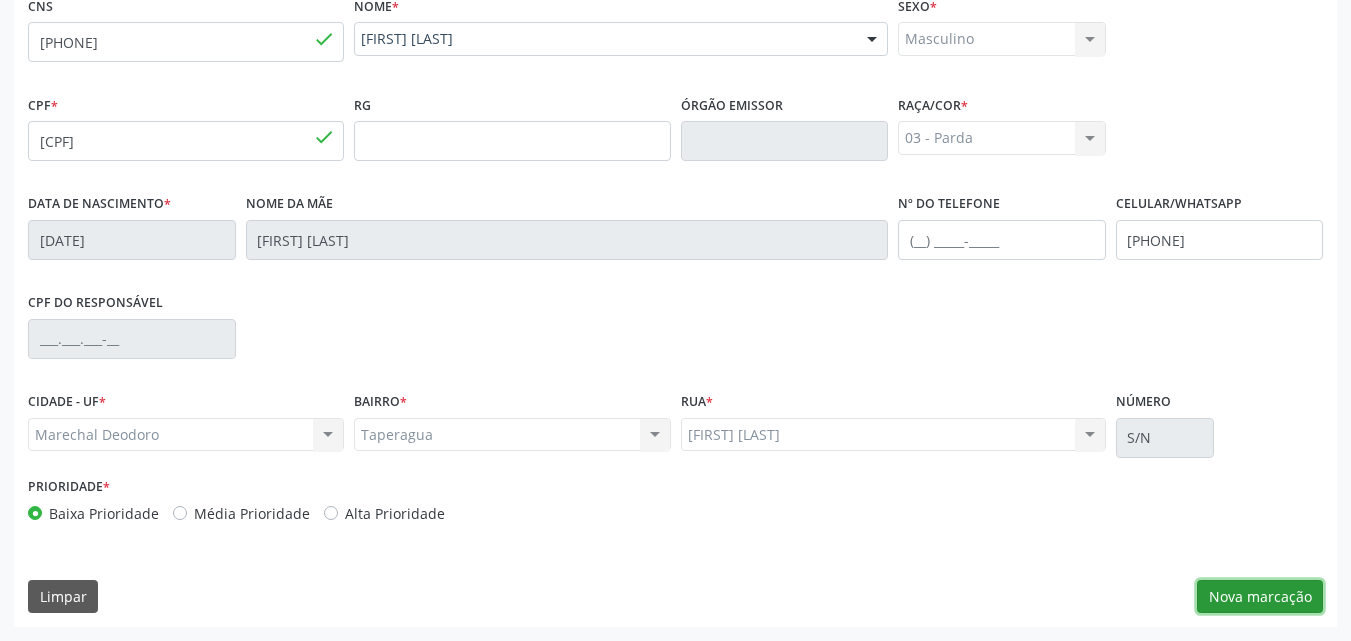 click on "Nova marcação" at bounding box center [1260, 597] 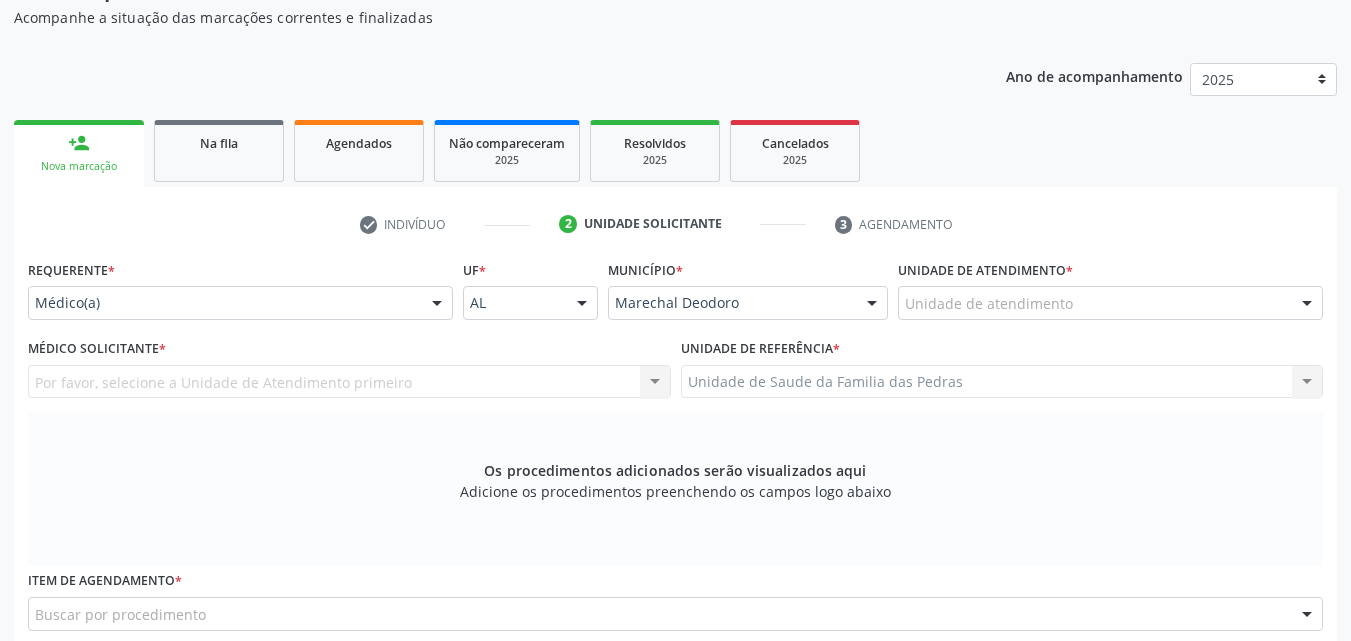 scroll, scrollTop: 171, scrollLeft: 0, axis: vertical 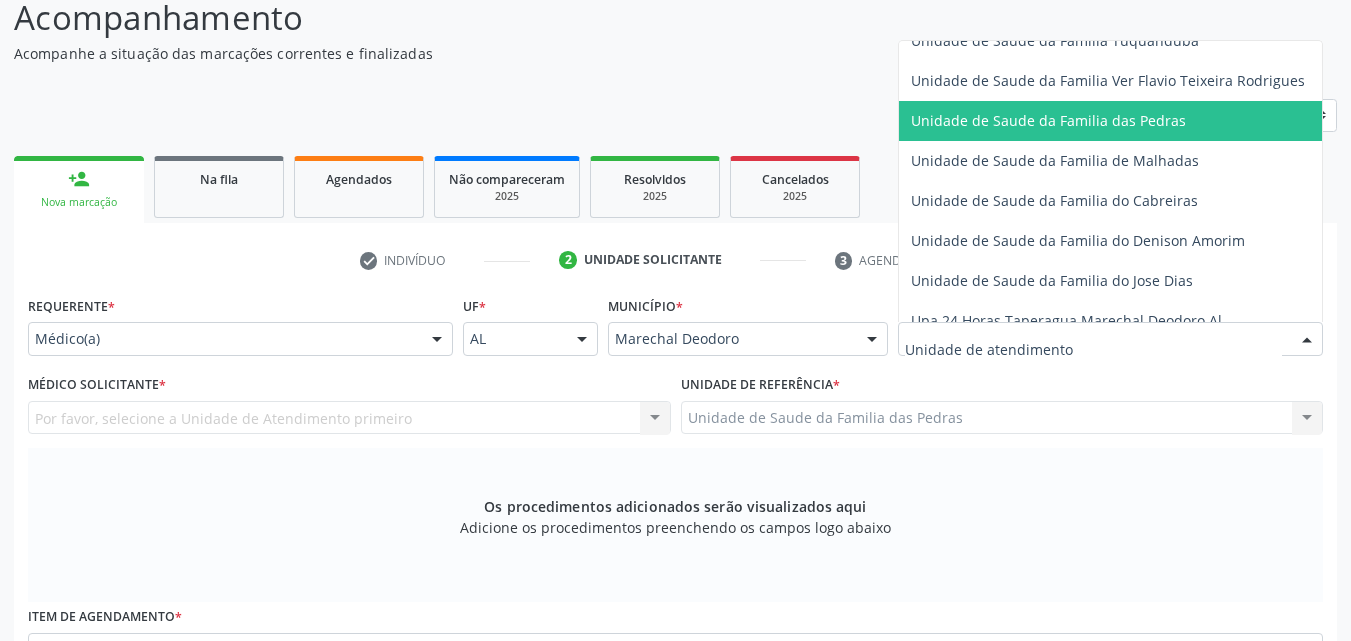 click on "Unidade de Saude da Familia das Pedras" at bounding box center [1048, 120] 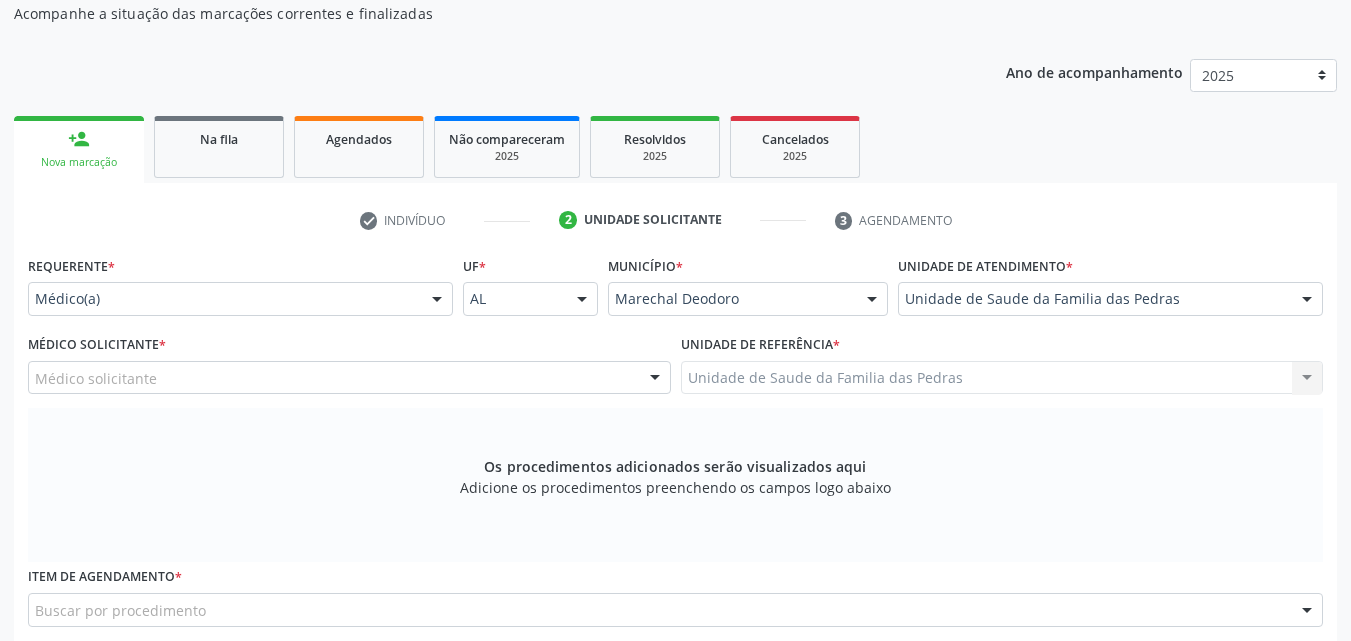 scroll, scrollTop: 271, scrollLeft: 0, axis: vertical 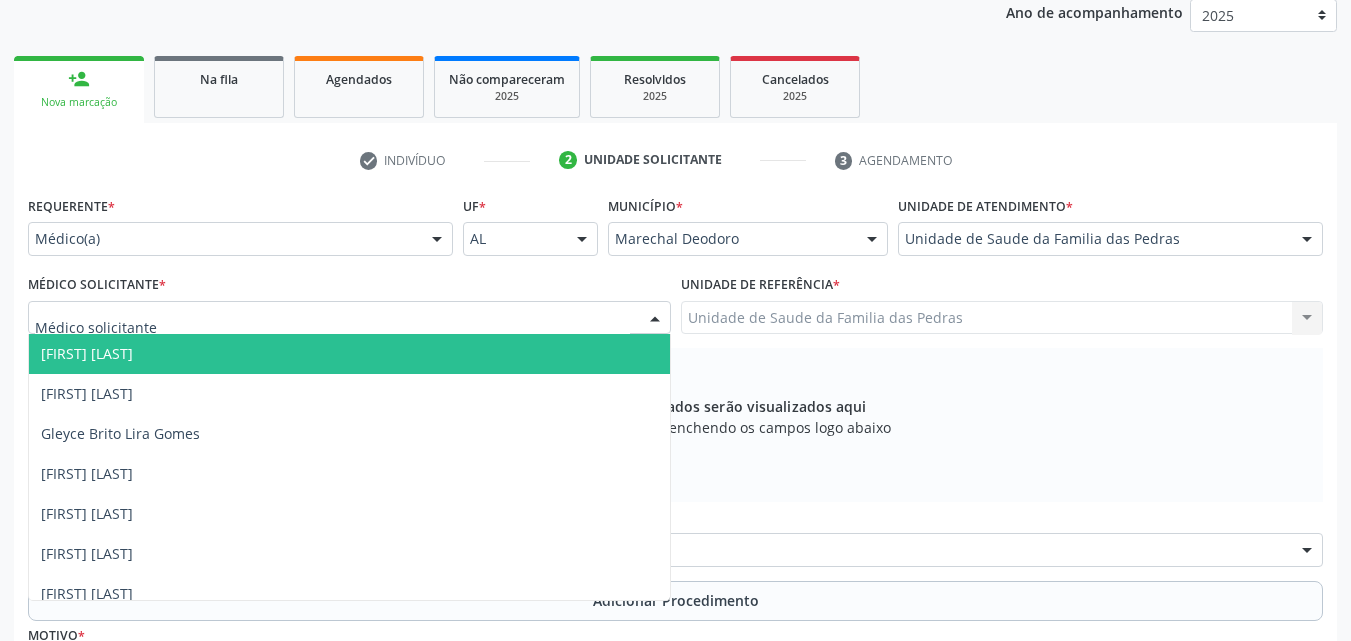 click at bounding box center (349, 318) 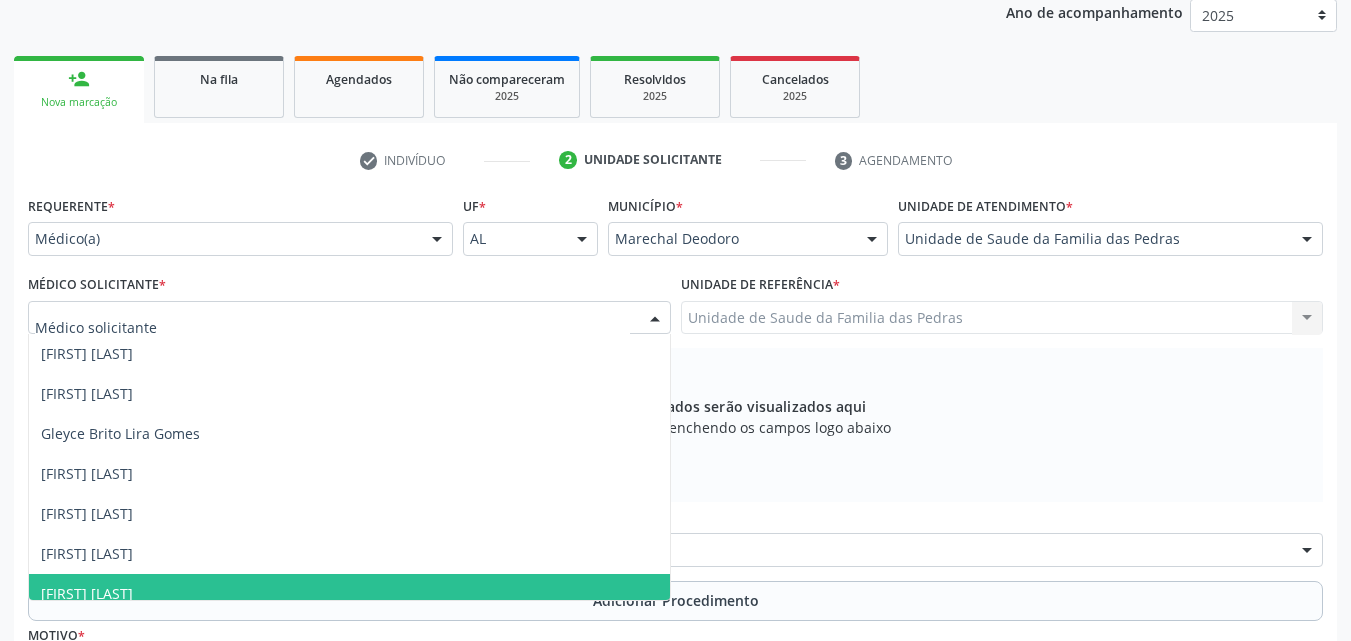 click on "Médico solicitante
[FIRST] [LAST]   [FIRST] [LAST]   [FIRST] [LAST]   [FIRST] [LAST]   [FIRST] [LAST]   [FIRST] [LAST]   [FIRST] [LAST]
Nenhum resultado encontrado para: "   "
Não há nenhuma opção para ser exibida." at bounding box center [349, 467] 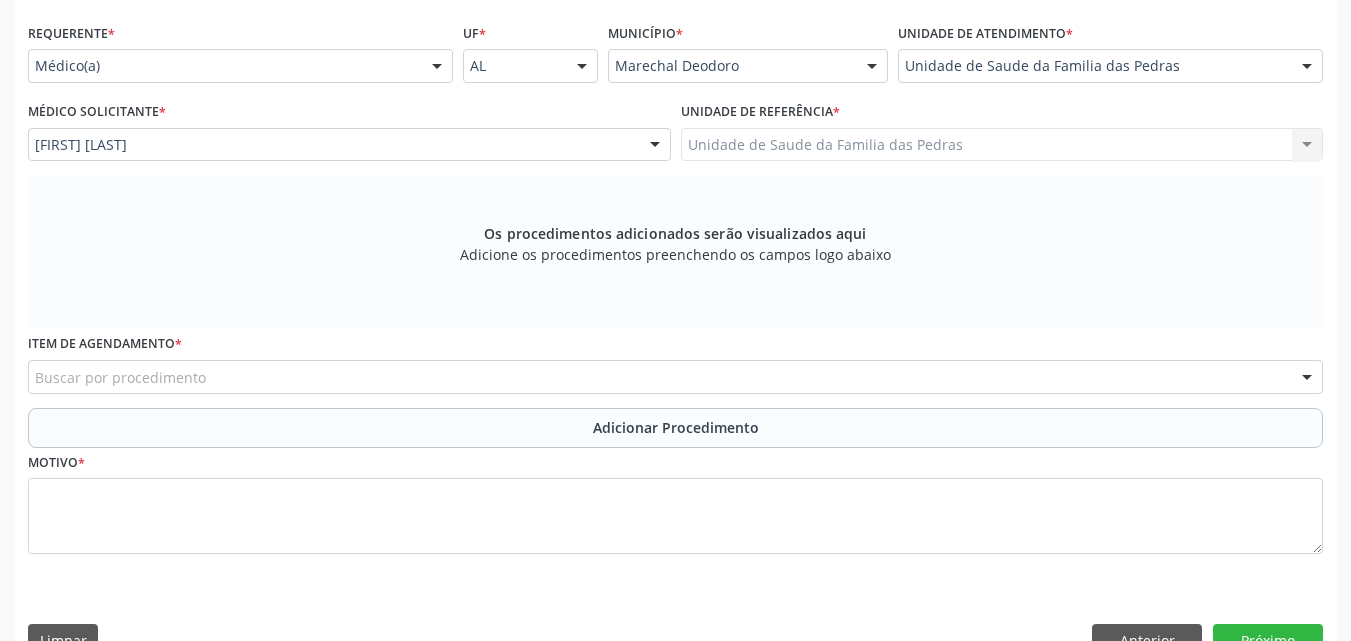 scroll, scrollTop: 471, scrollLeft: 0, axis: vertical 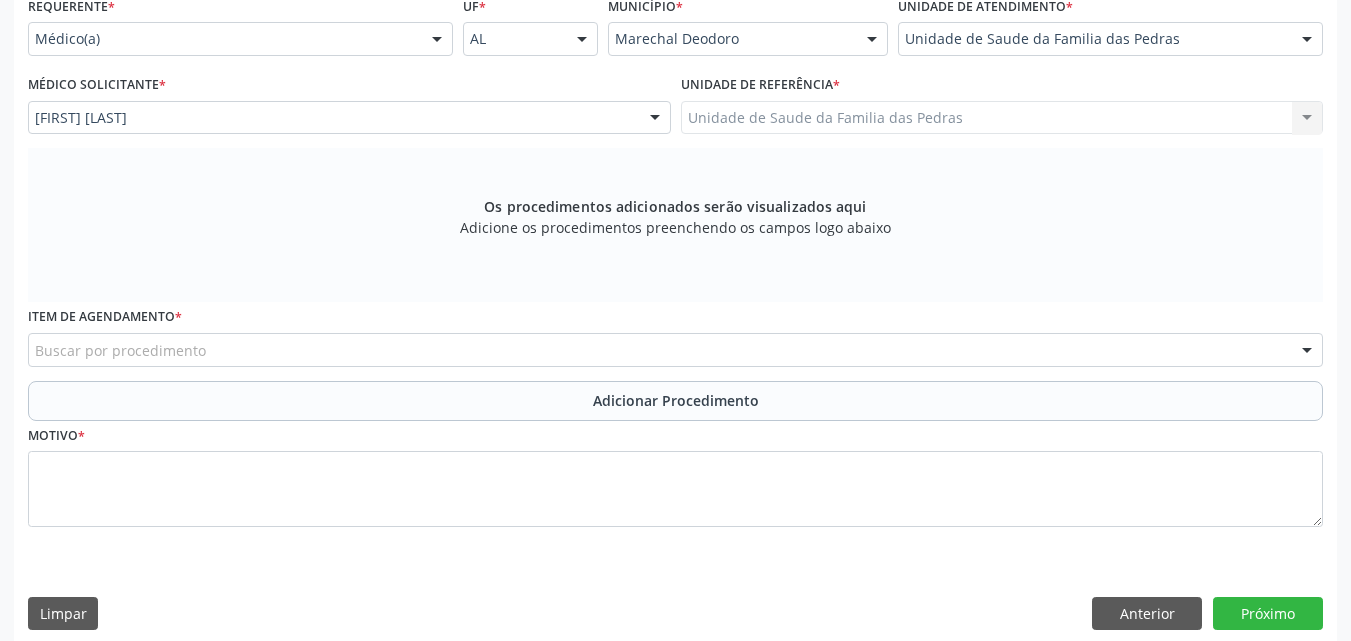 click on "Buscar por procedimento" at bounding box center [675, 350] 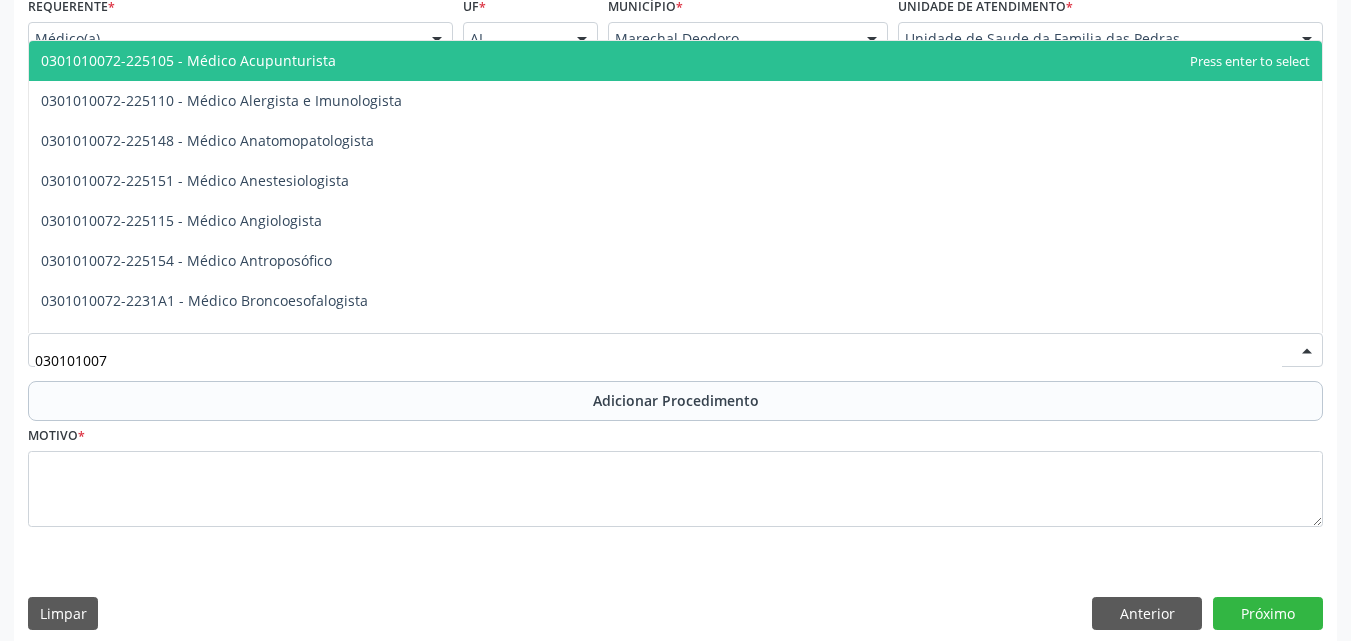 type on "0301010072" 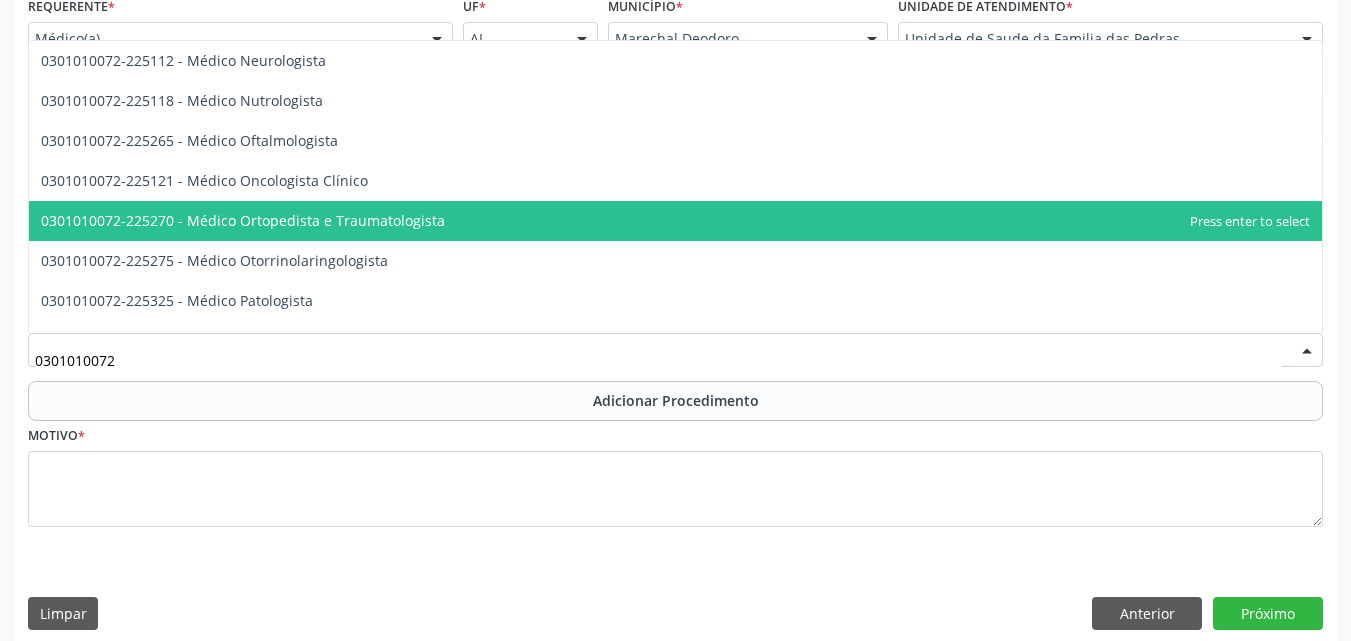 scroll, scrollTop: 1500, scrollLeft: 0, axis: vertical 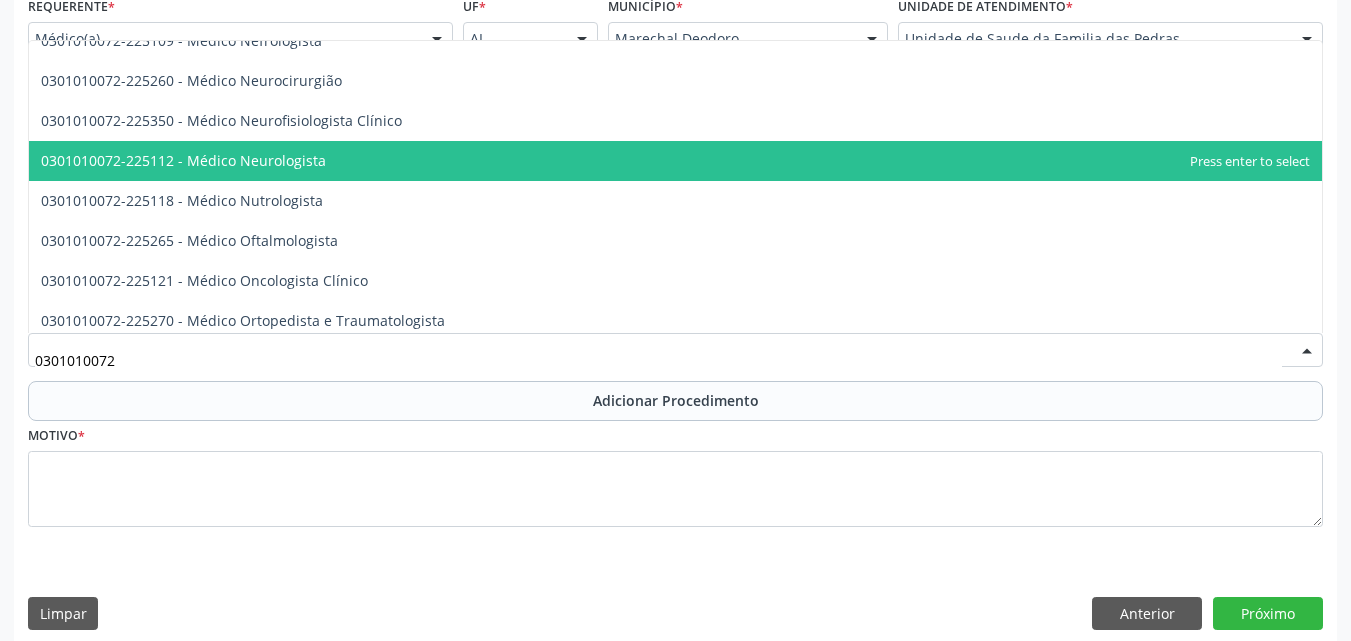 click on "0301010072-225112 - Médico Neurologista" at bounding box center [675, 161] 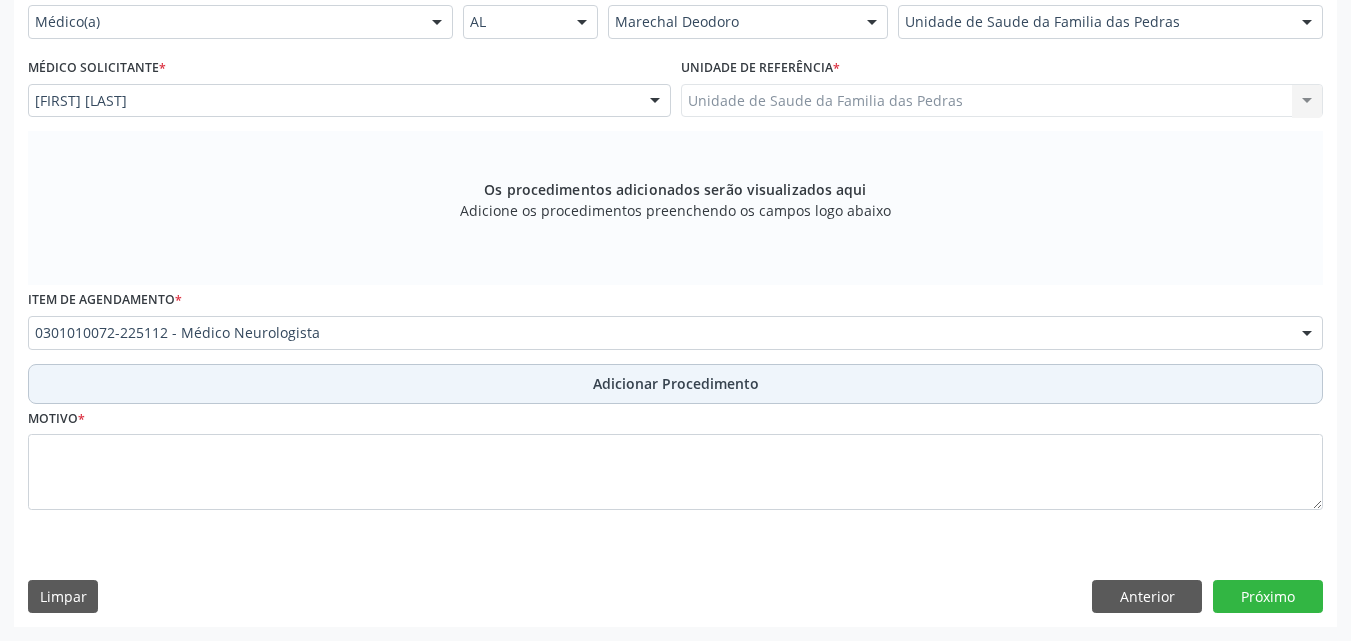 click on "Adicionar Procedimento" at bounding box center [675, 384] 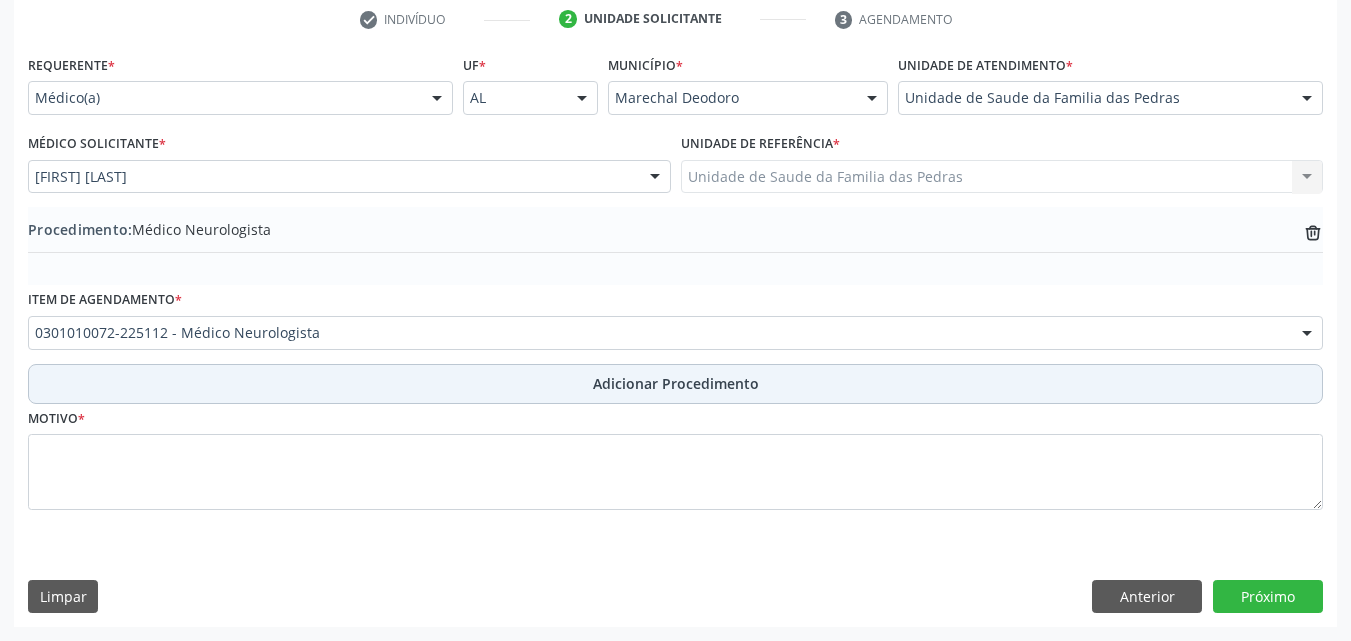 scroll, scrollTop: 412, scrollLeft: 0, axis: vertical 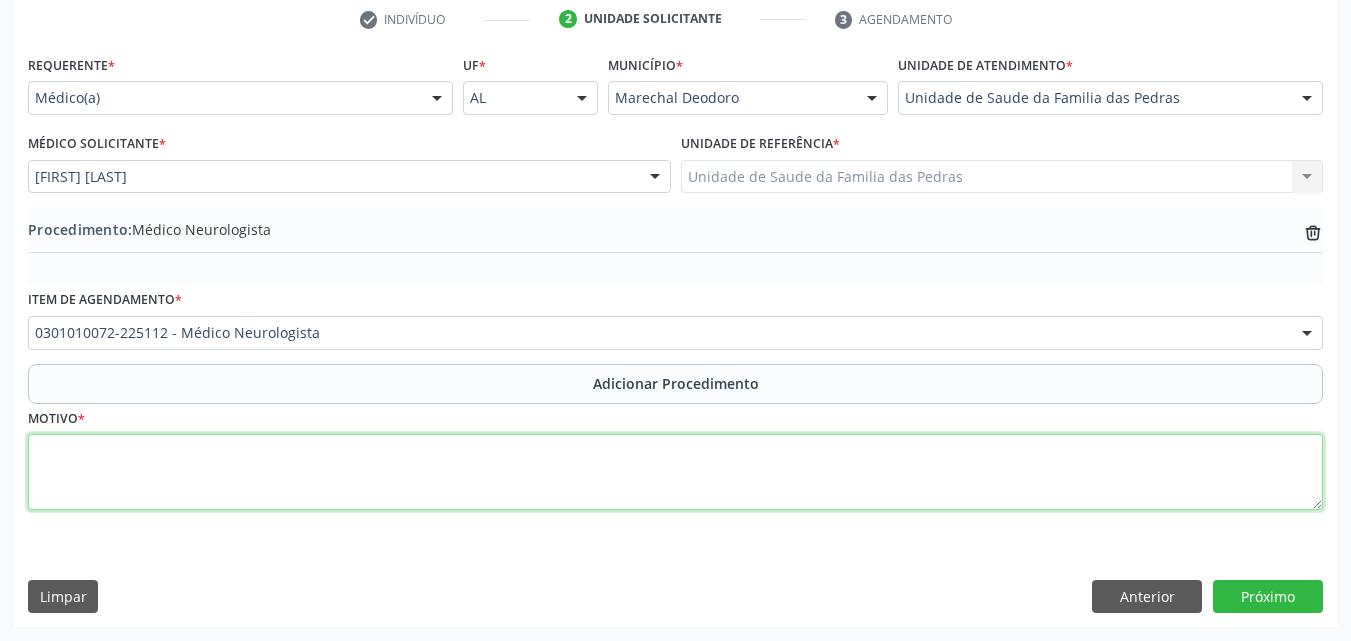 click at bounding box center (675, 472) 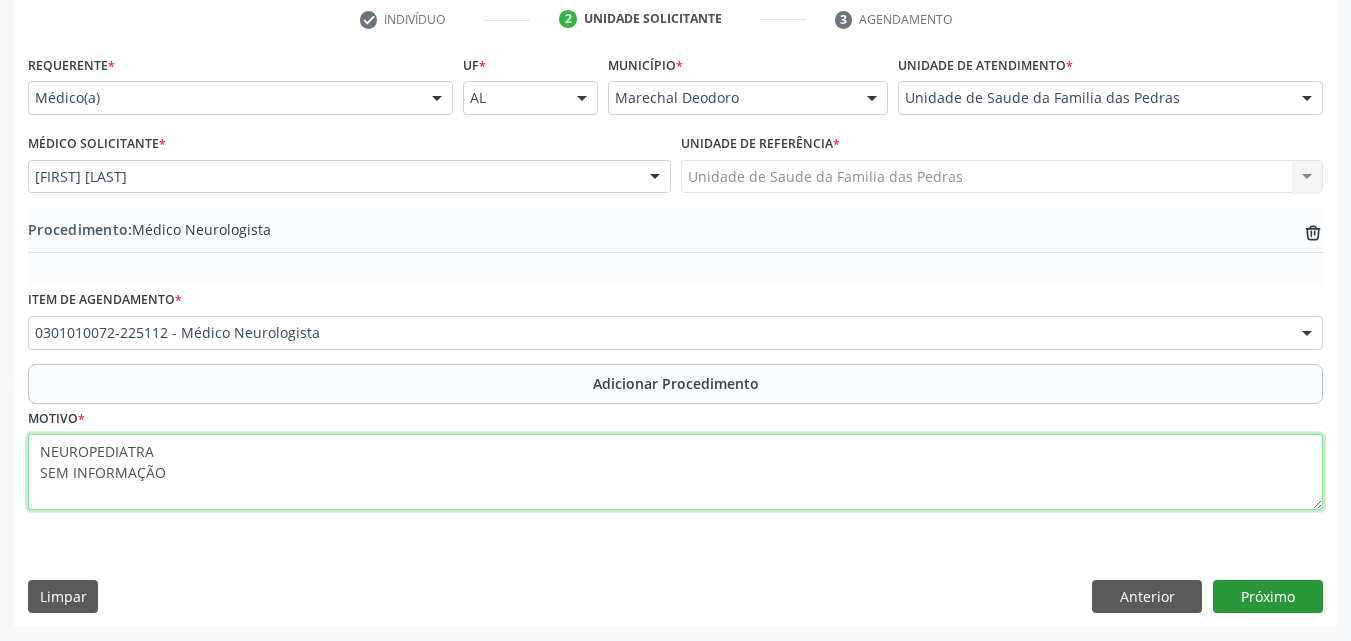 type on "NEUROPEDIATRA
SEM INFORMAÇÃO" 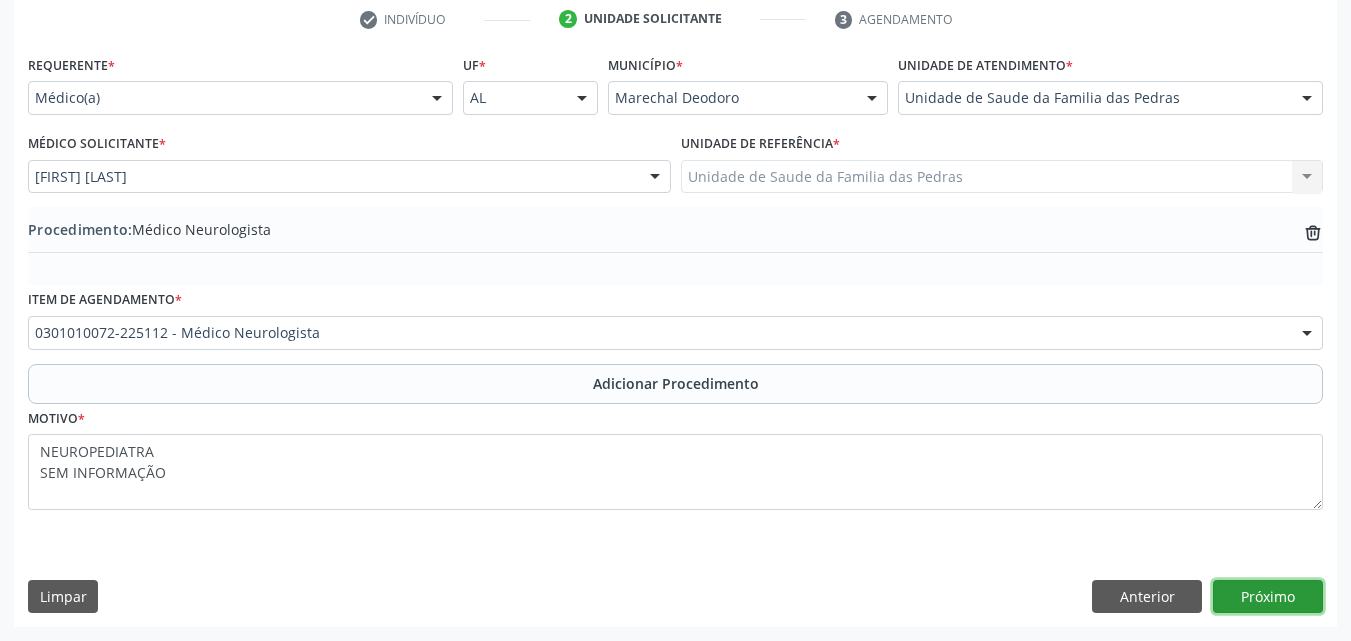 click on "Próximo" at bounding box center (1268, 597) 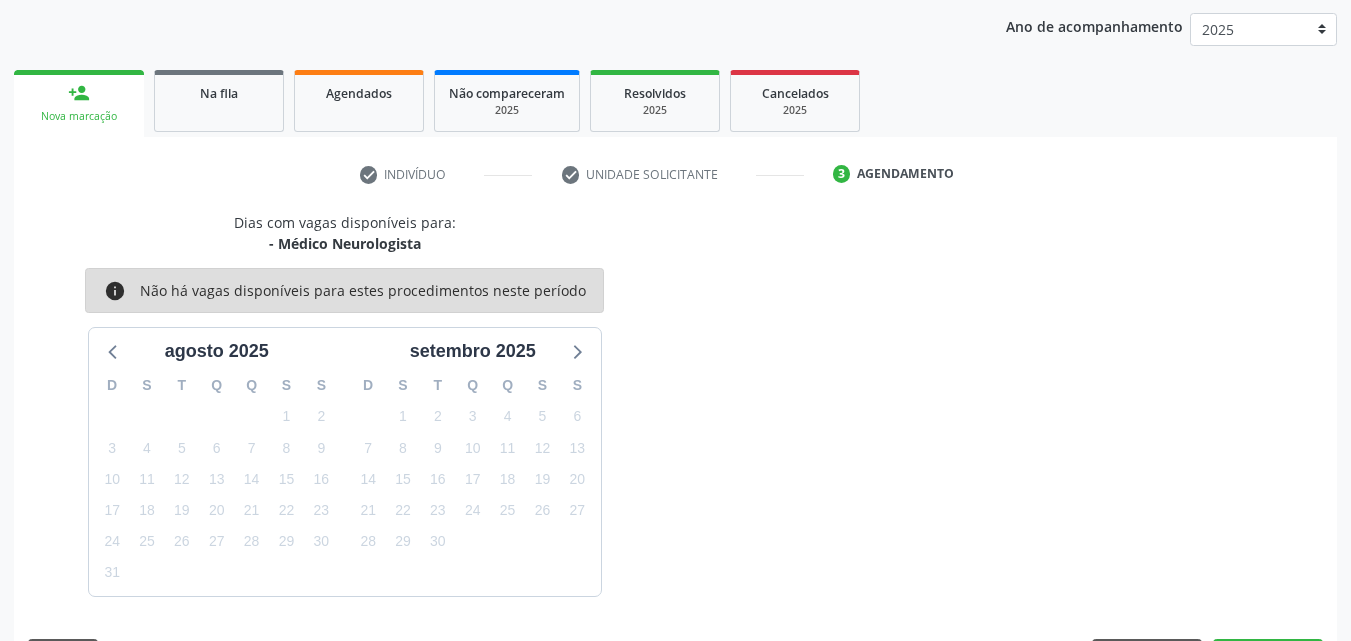 scroll, scrollTop: 316, scrollLeft: 0, axis: vertical 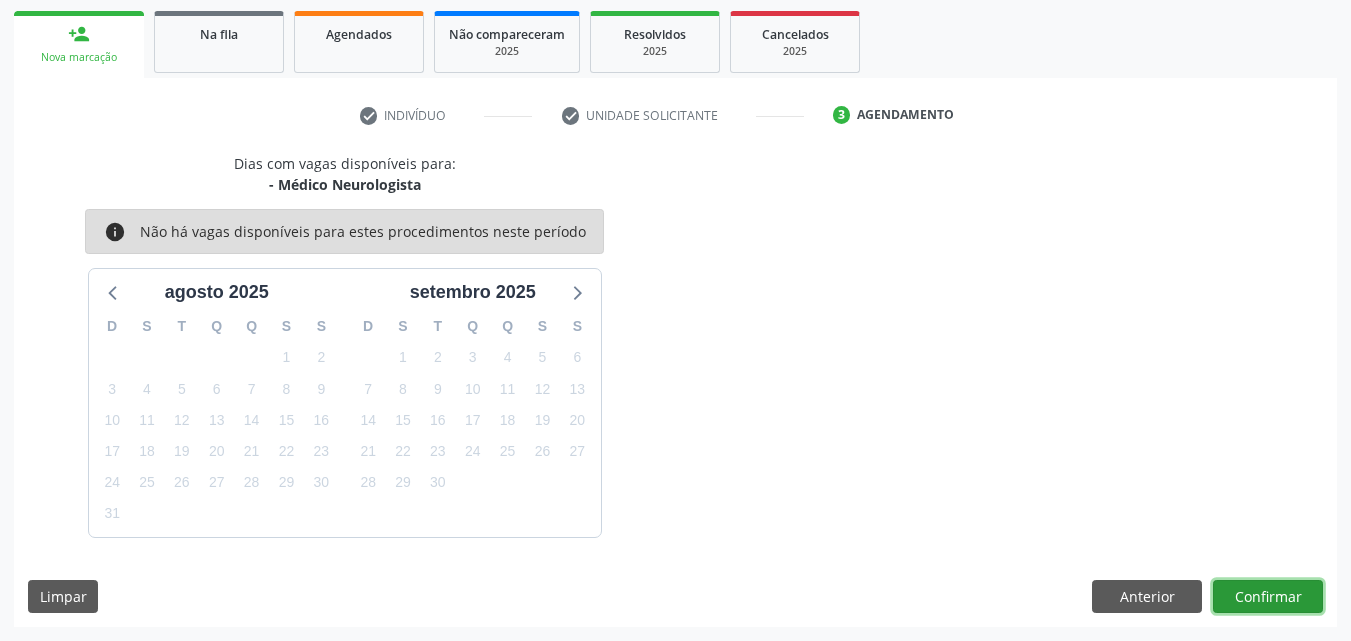 click on "Confirmar" at bounding box center (1268, 597) 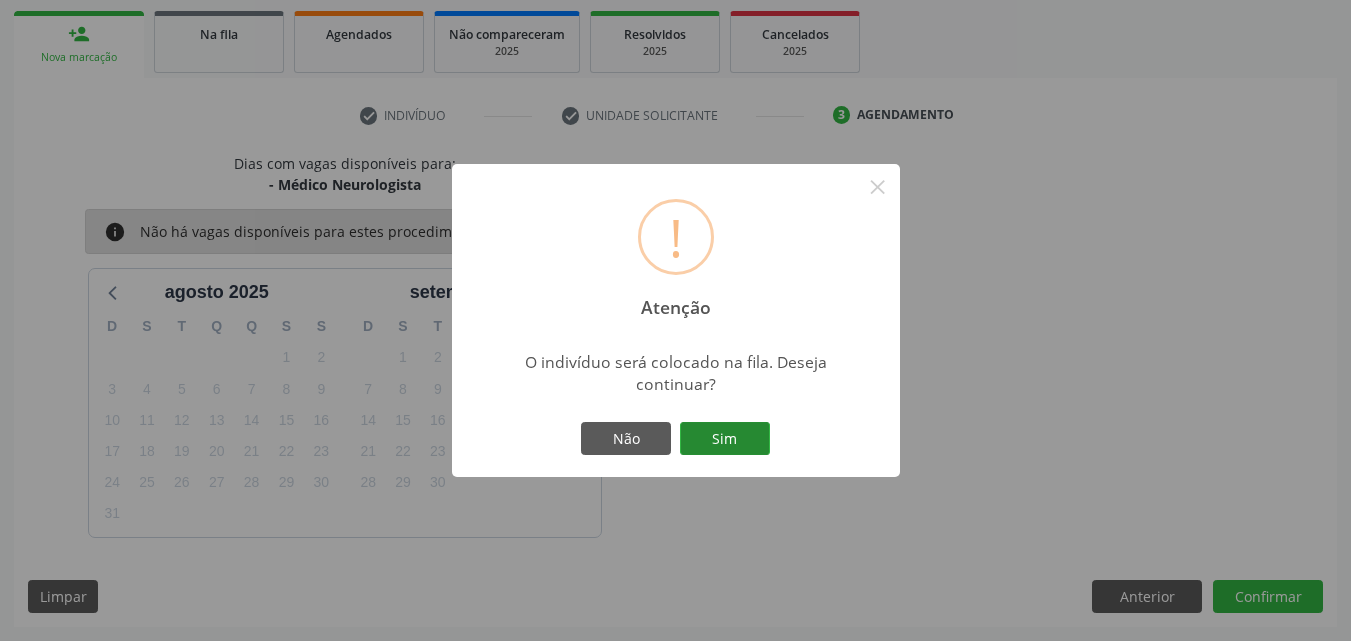 click on "Sim" at bounding box center [725, 439] 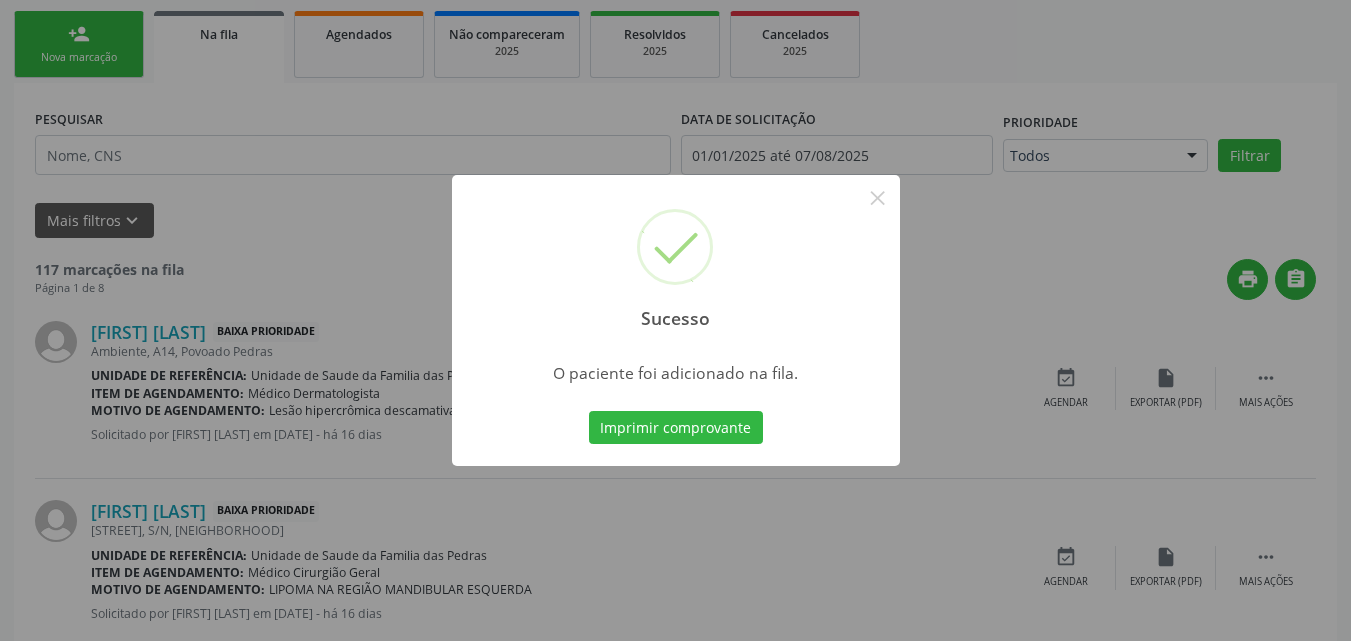 scroll, scrollTop: 54, scrollLeft: 0, axis: vertical 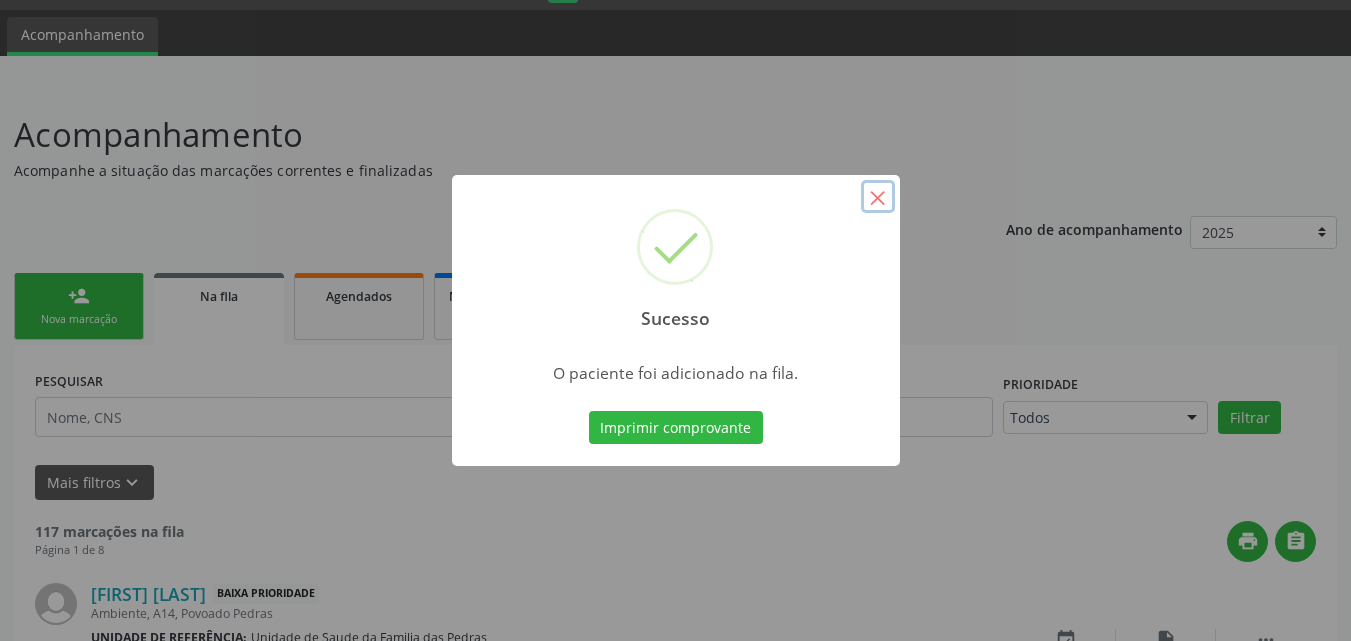 click on "×" at bounding box center (878, 197) 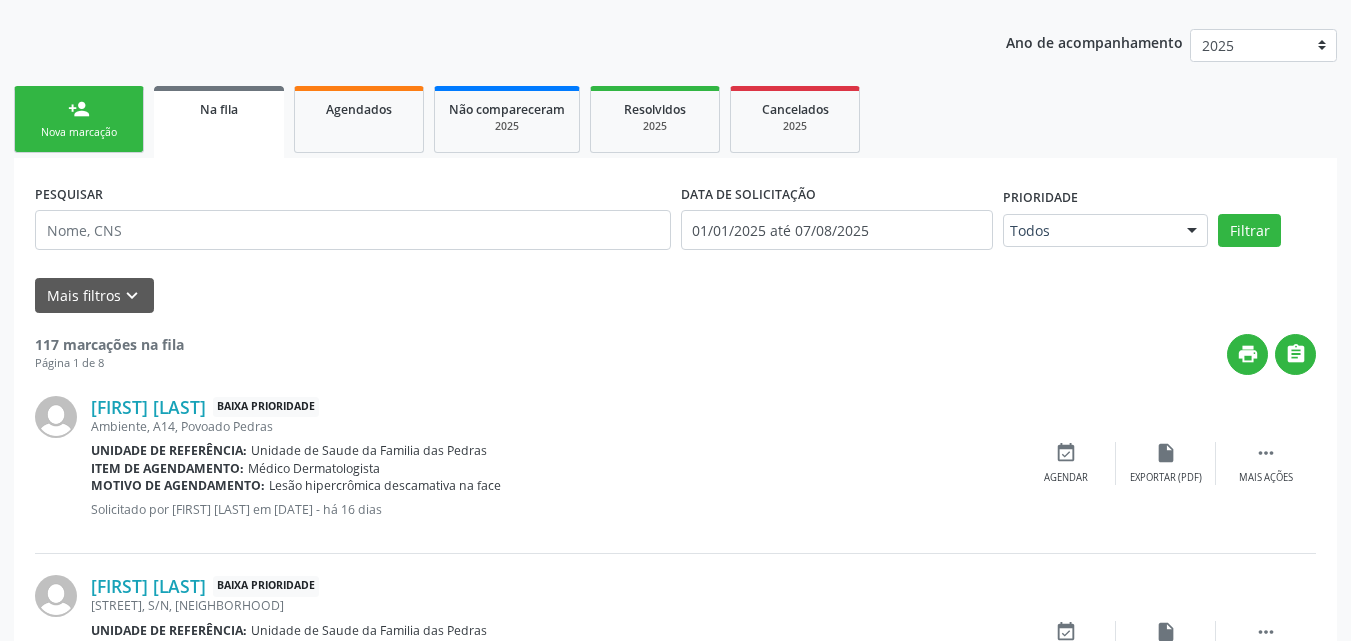 scroll, scrollTop: 254, scrollLeft: 0, axis: vertical 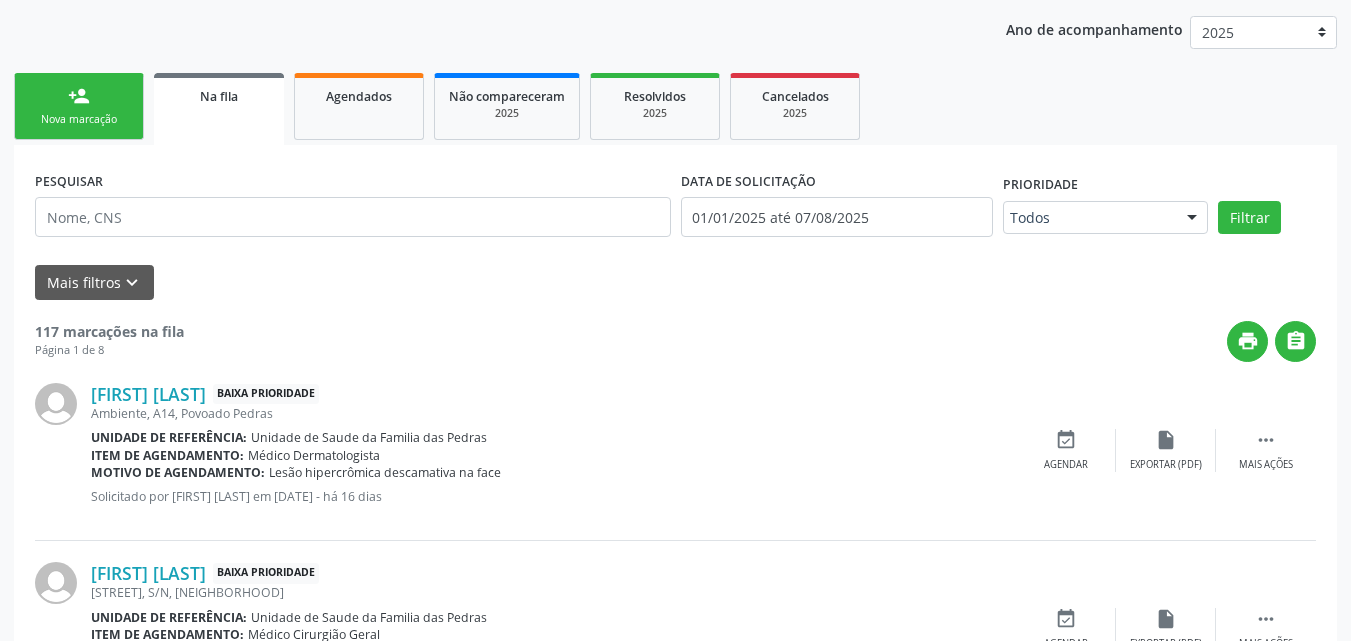 click on "Nova marcação" at bounding box center [79, 119] 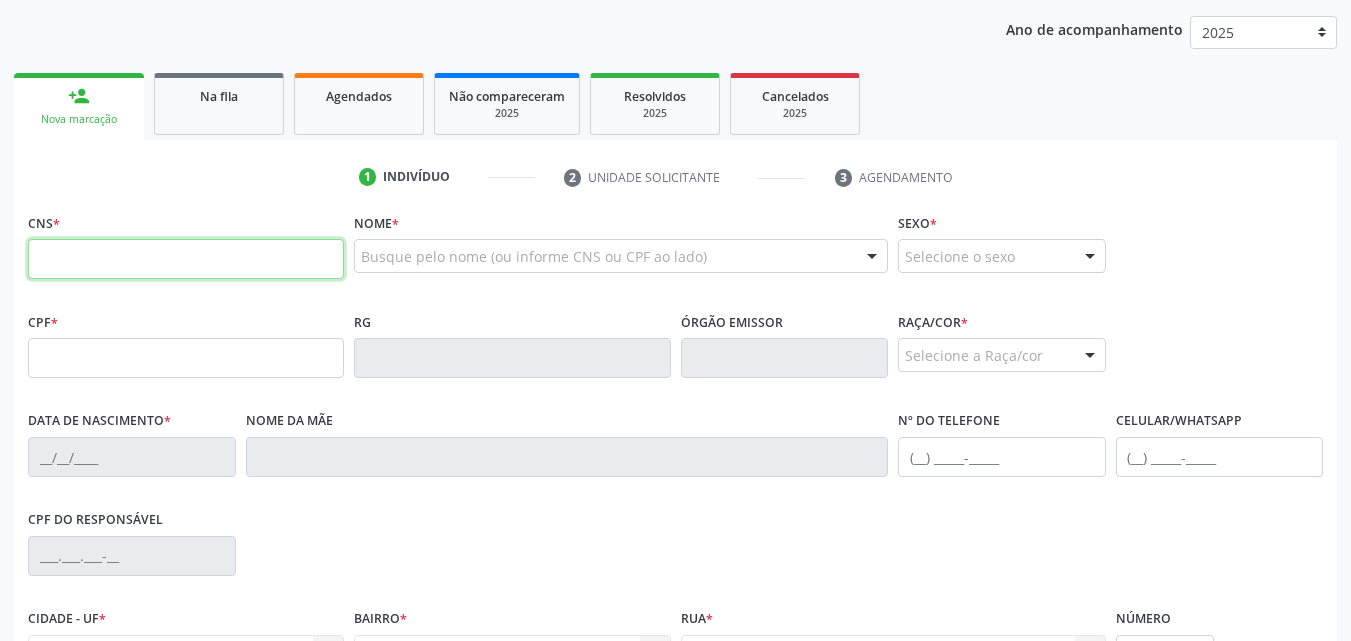 click at bounding box center (186, 259) 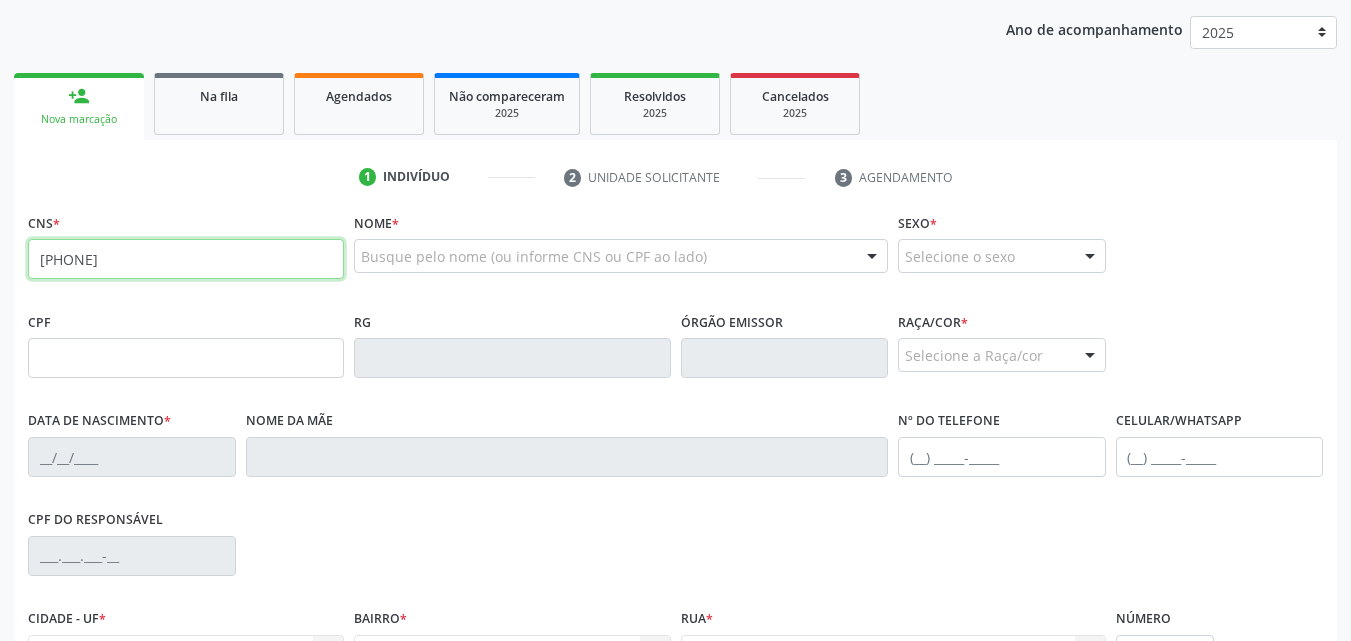 type on "[PHONE]" 